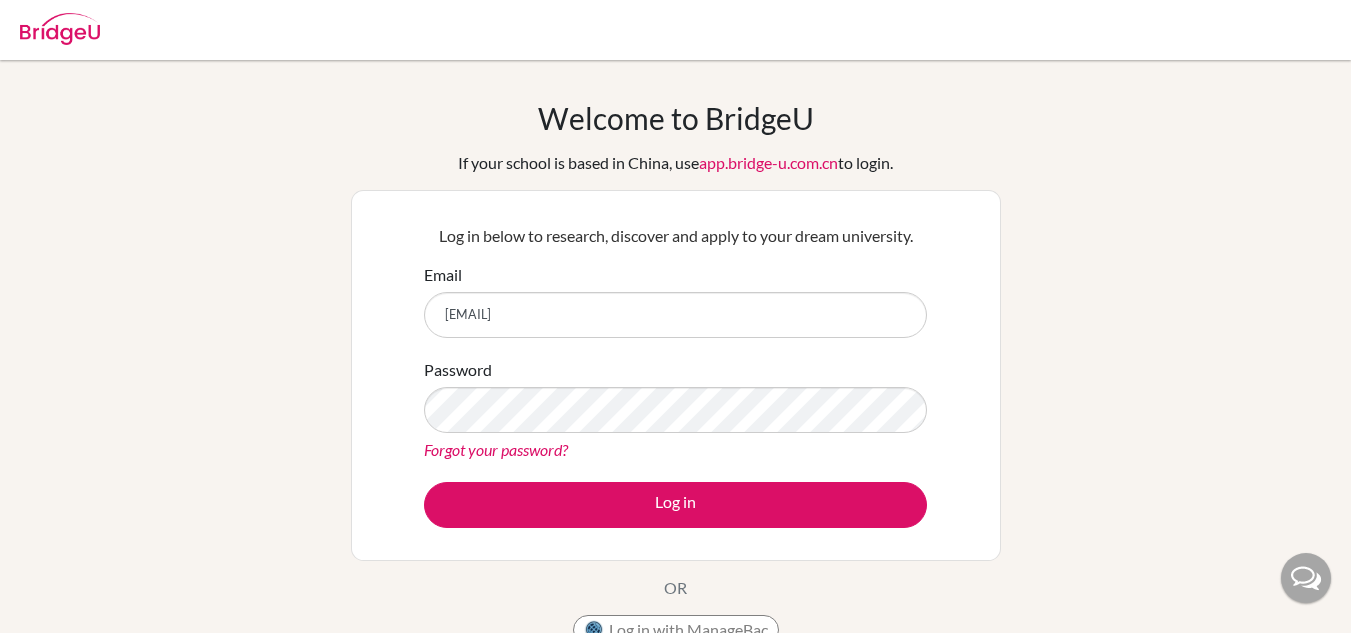 scroll, scrollTop: 100, scrollLeft: 0, axis: vertical 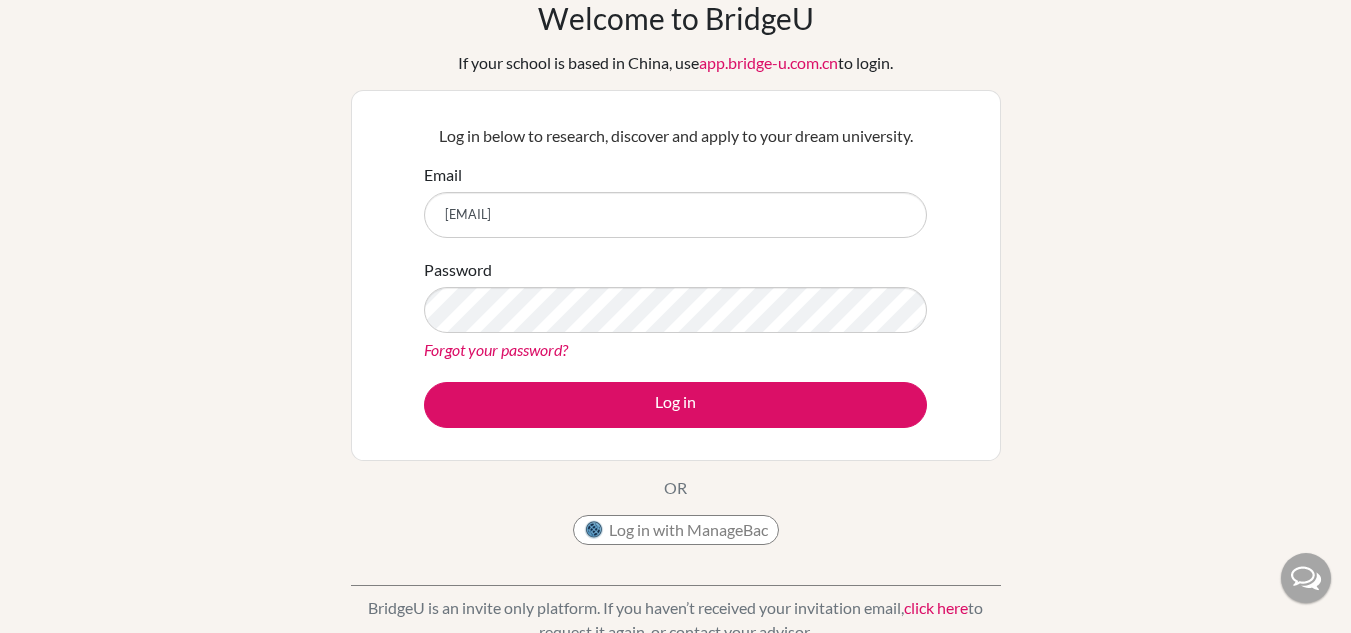 type on "[EMAIL]" 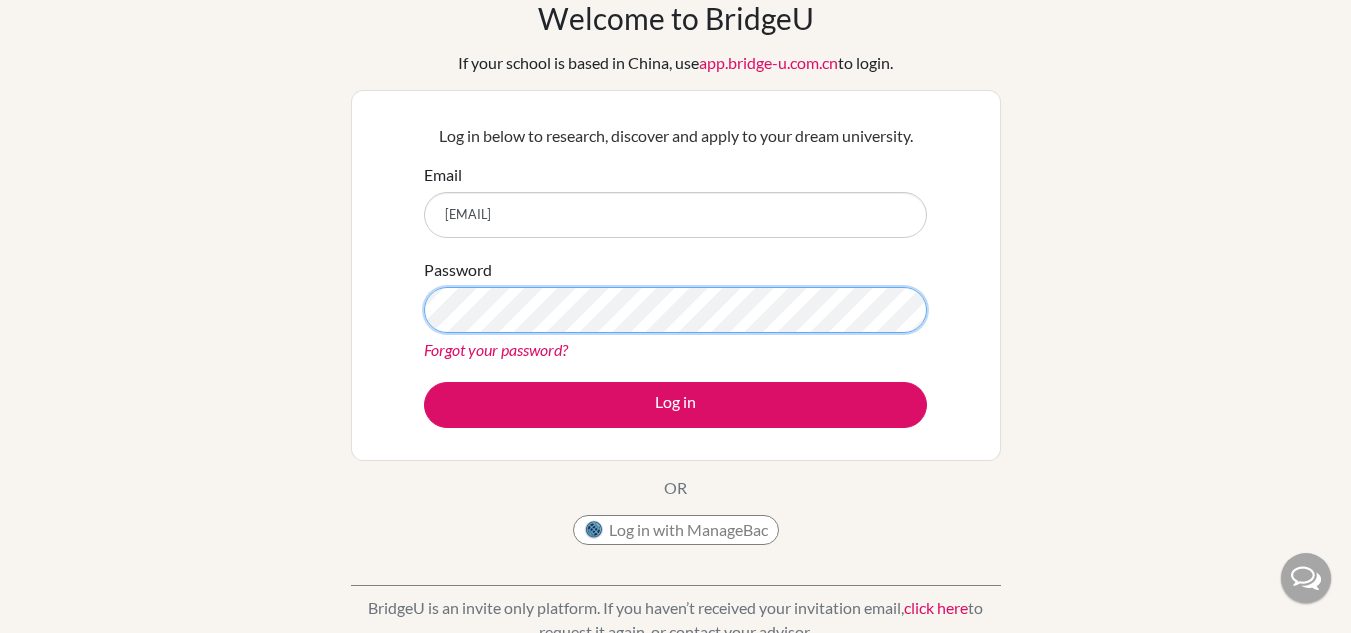 click on "Log in" at bounding box center (675, 405) 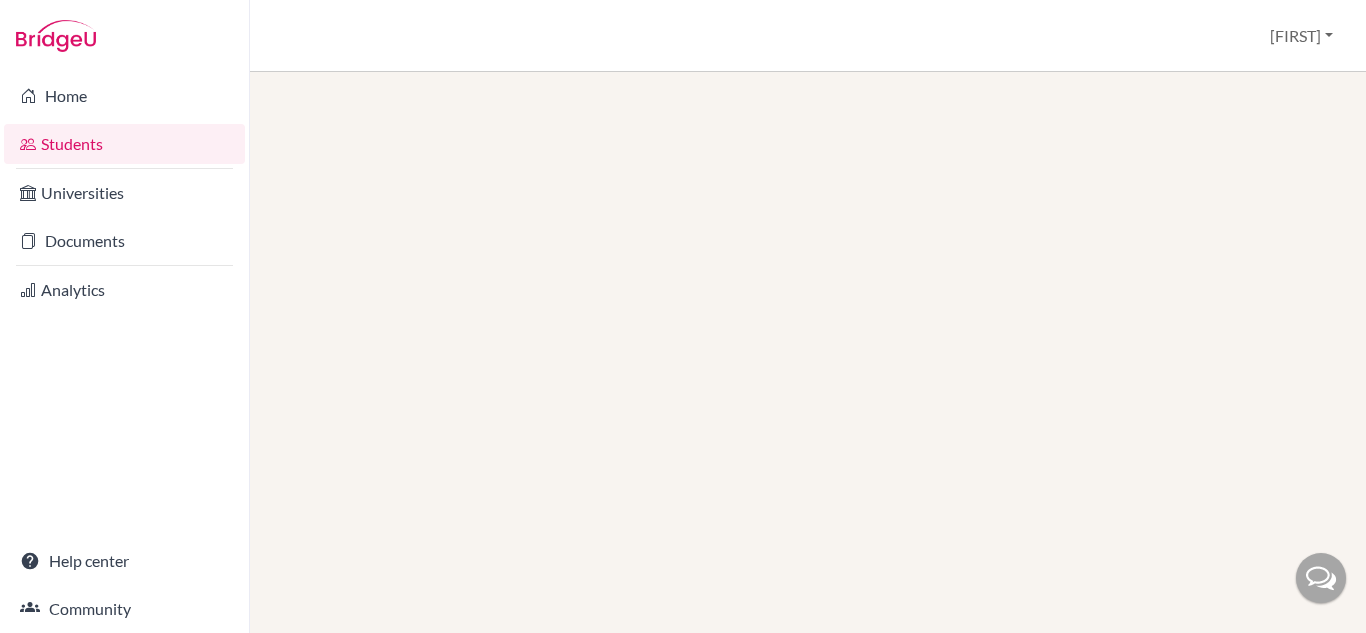 scroll, scrollTop: 0, scrollLeft: 0, axis: both 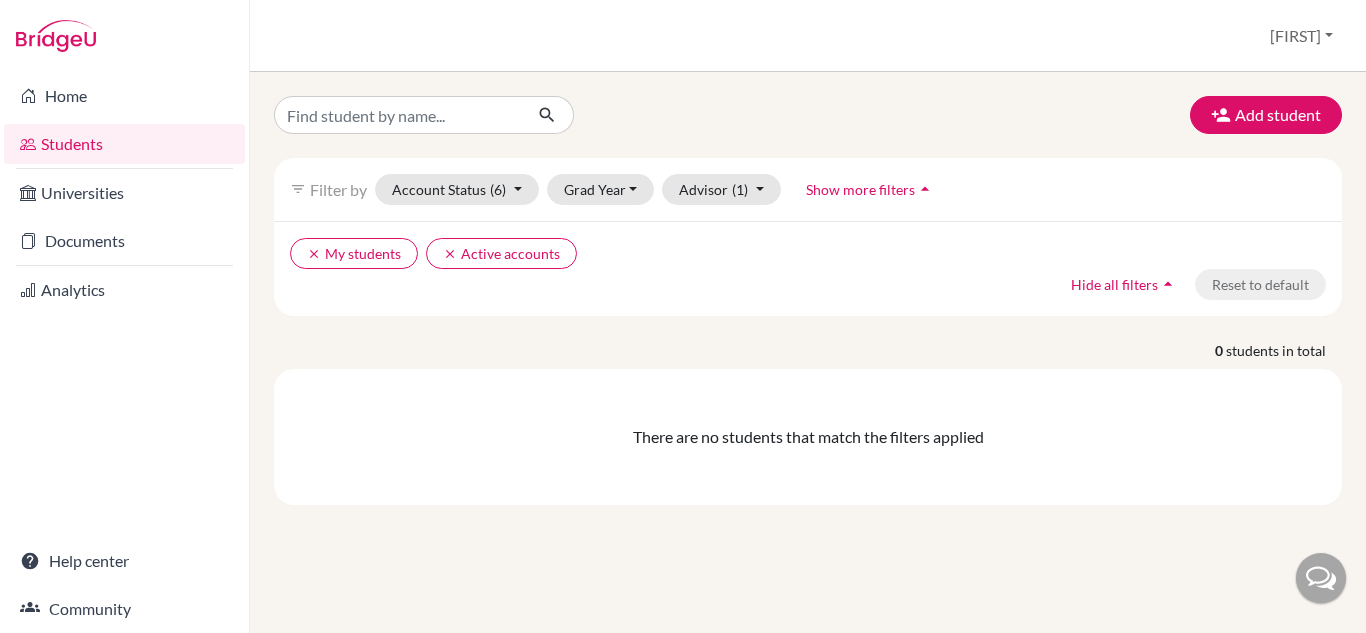 click on "Add student filter_list Filter by Account Status (6) Active accounts done Archived accounts Registered Unregistered Grad Year 2026 2025 2024 2023 2022 2021 2000 Advisor (1) My students done Without advisor JACYOBÁ SIQUEIRA FILHO, Dantival Obi, Cindy Toledo, Suellen Show more filters arrow_drop_up clear My students clear Active accounts Hide all filters arrow_drop_up Reset to default 0  students in total There are no students that match the filters applied" at bounding box center [808, 352] 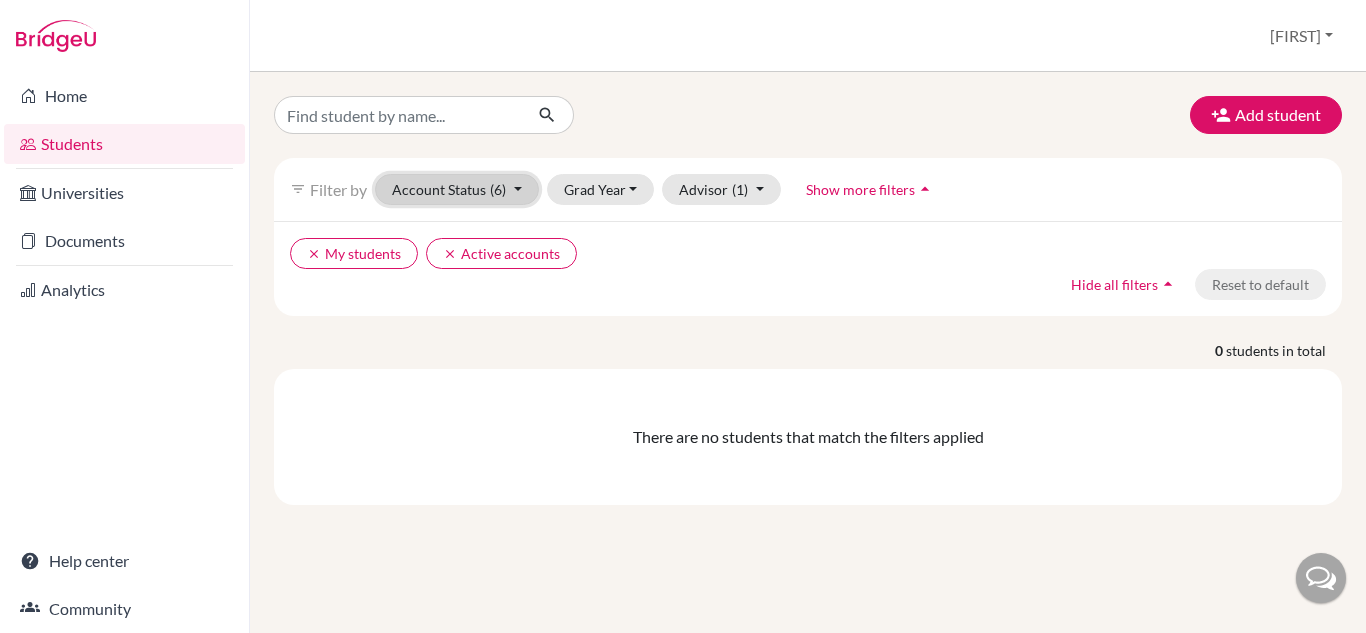 click on "Account Status (6)" at bounding box center (457, 189) 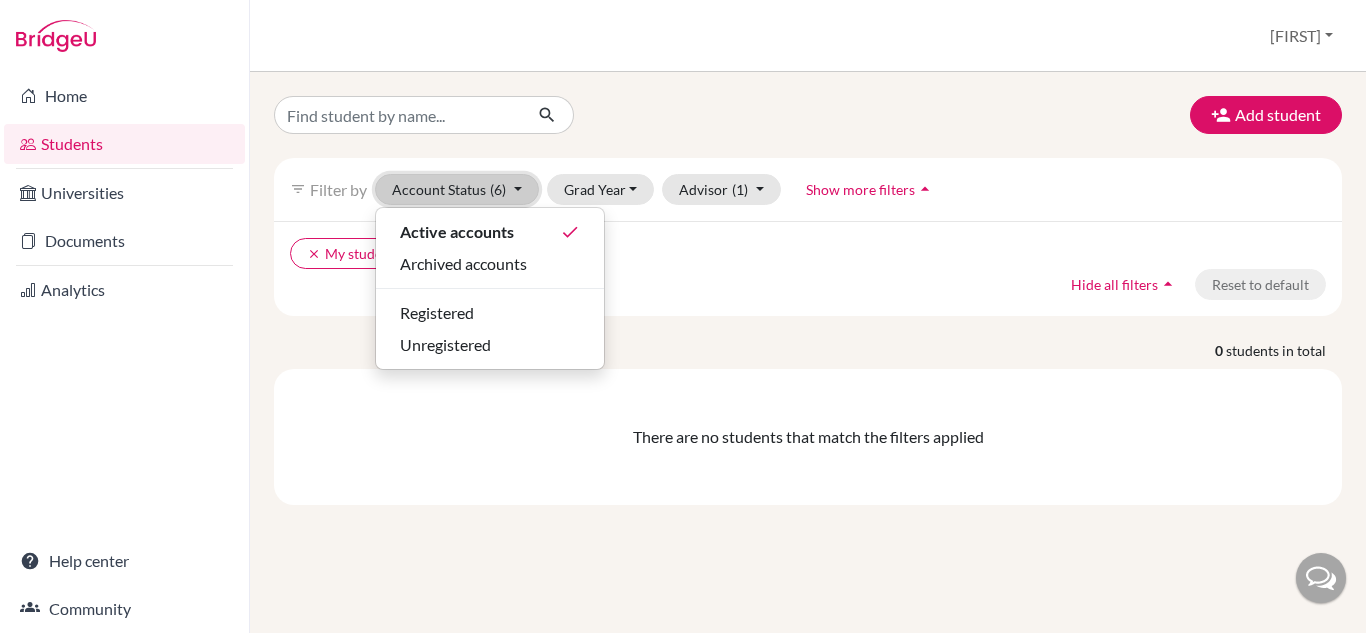 click on "Account Status (6)" at bounding box center (457, 189) 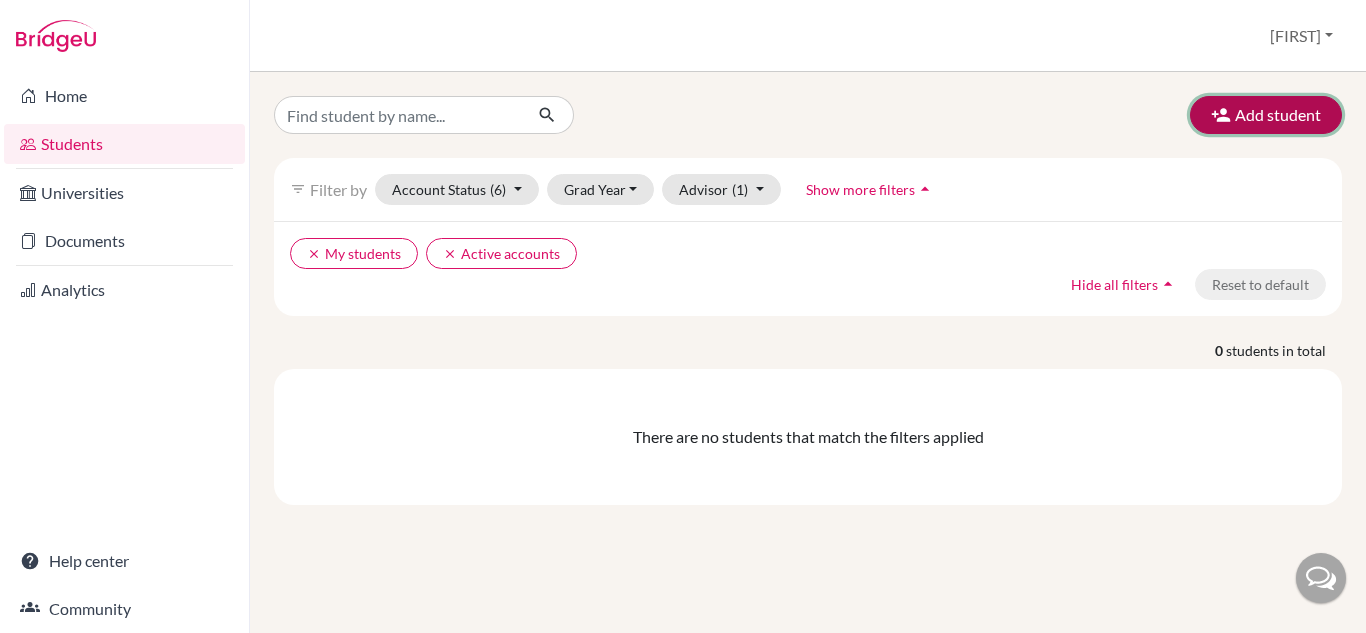 click on "Add student" at bounding box center (1266, 115) 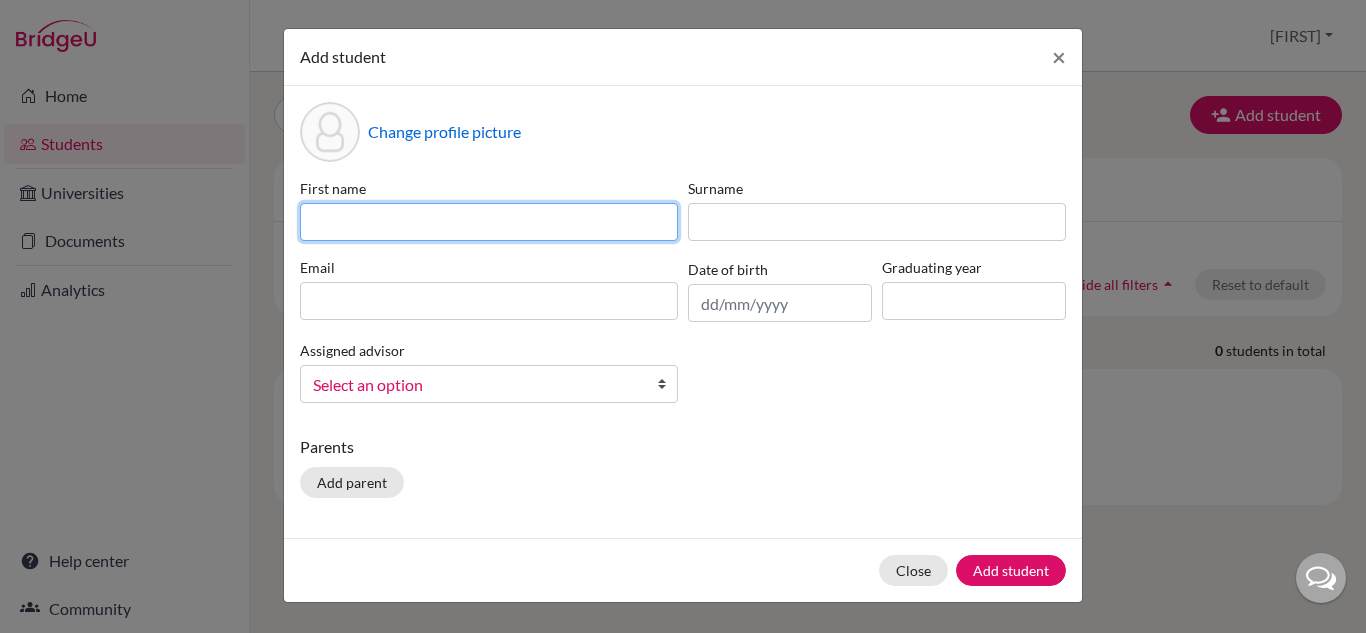 click at bounding box center (489, 222) 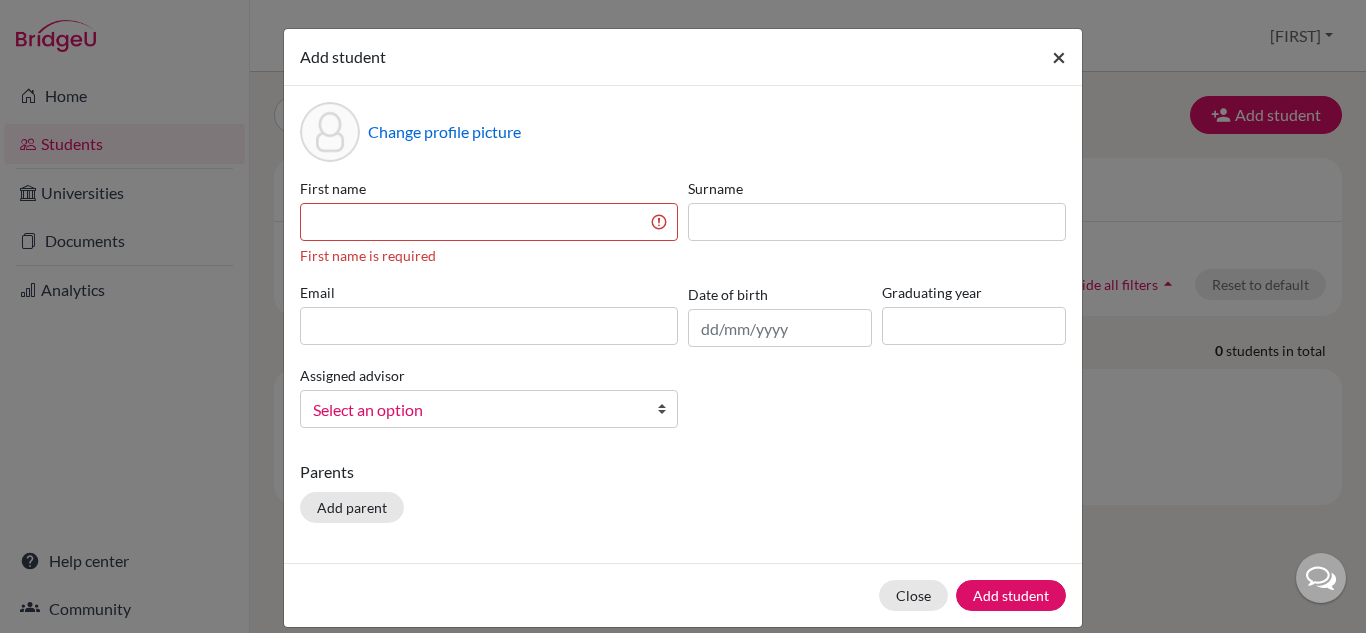 click on "×" at bounding box center [1059, 57] 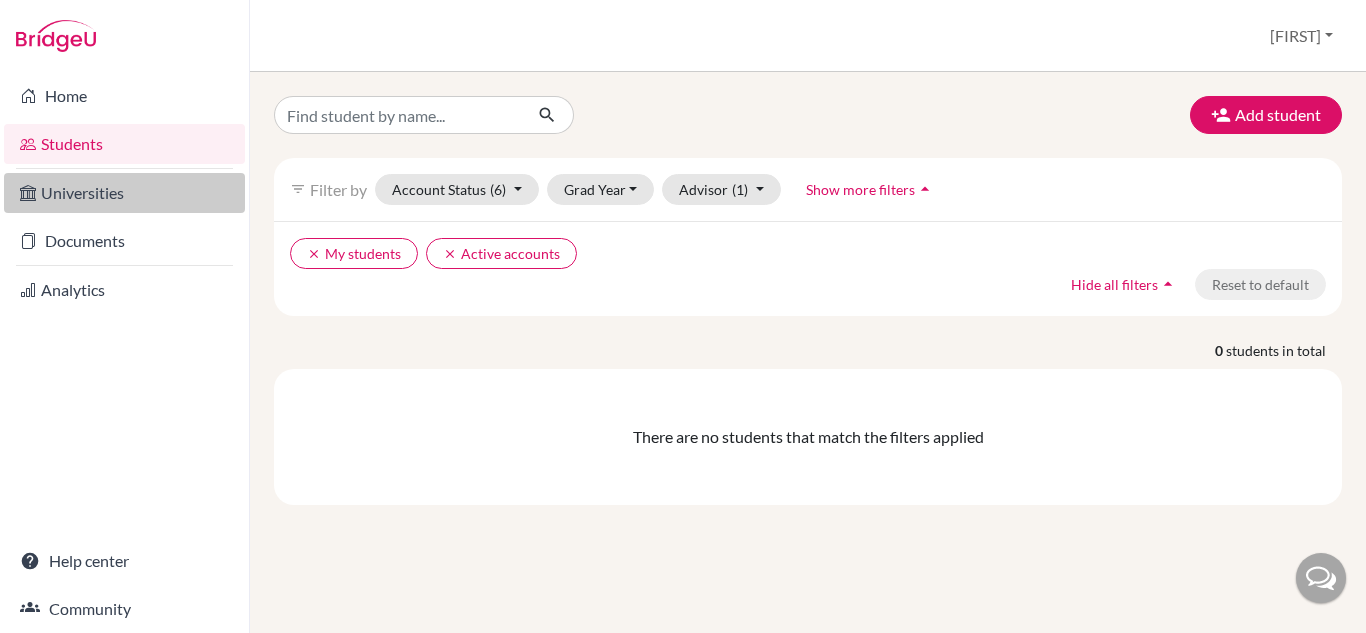 click on "Universities" at bounding box center (124, 193) 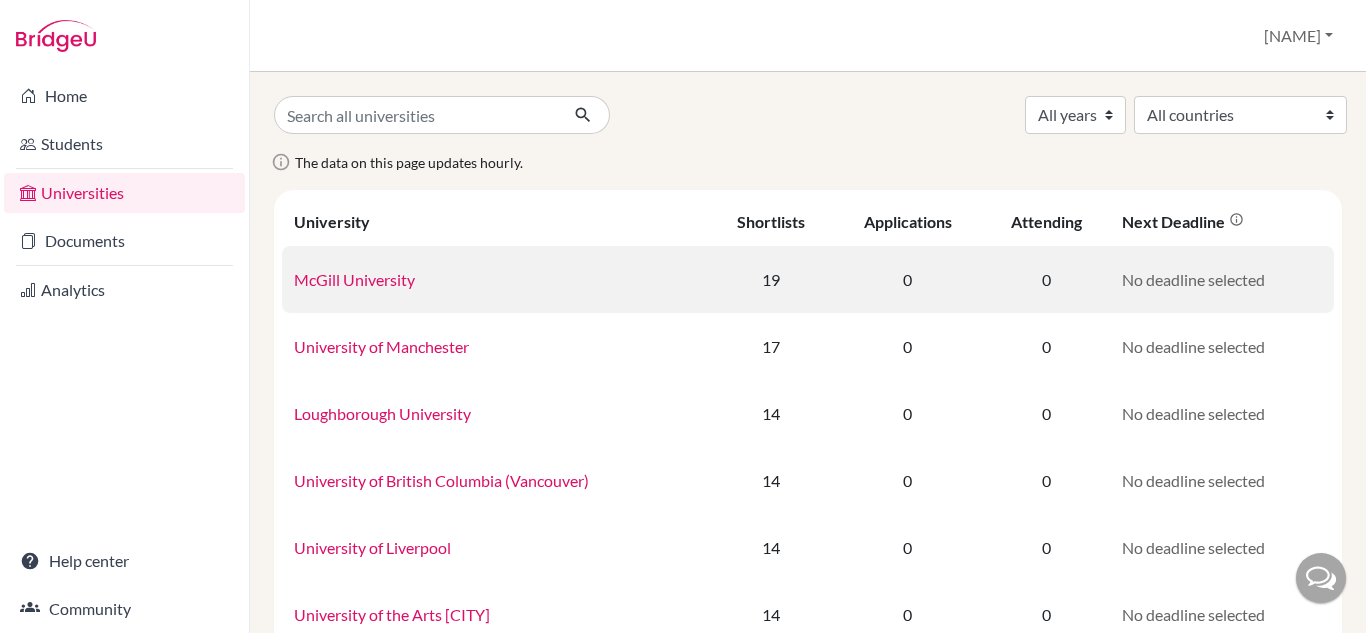 scroll, scrollTop: 0, scrollLeft: 0, axis: both 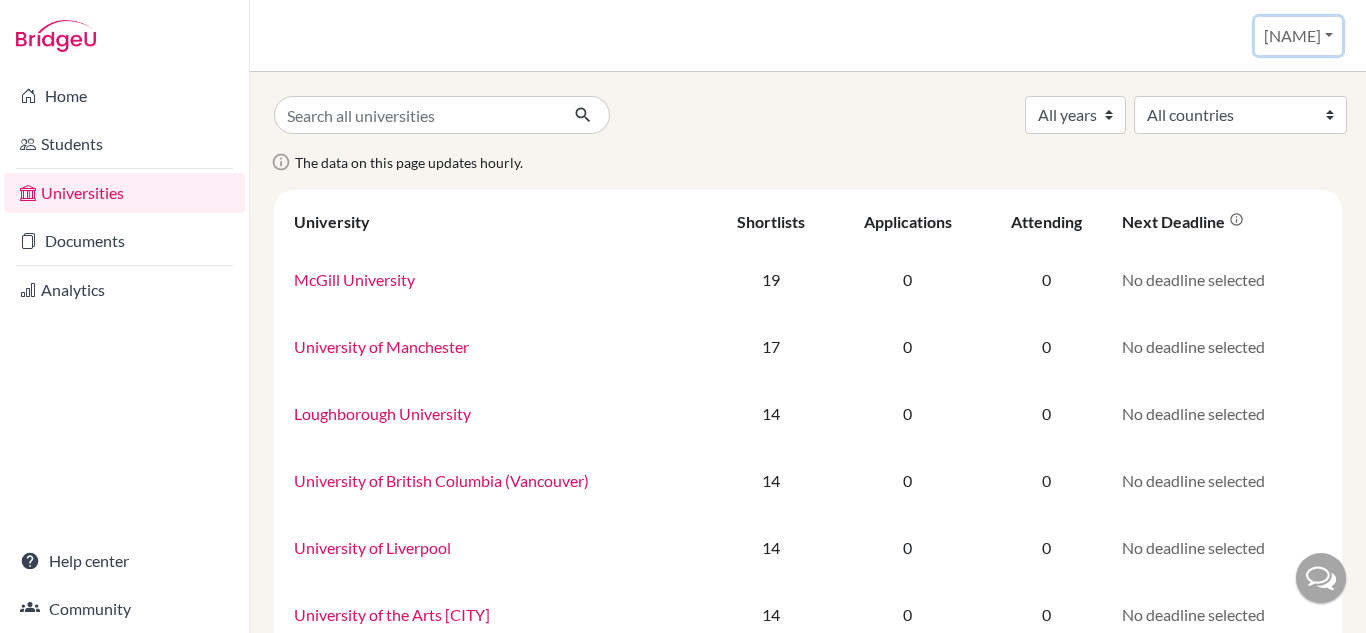 click on "[NAME]" at bounding box center (1298, 36) 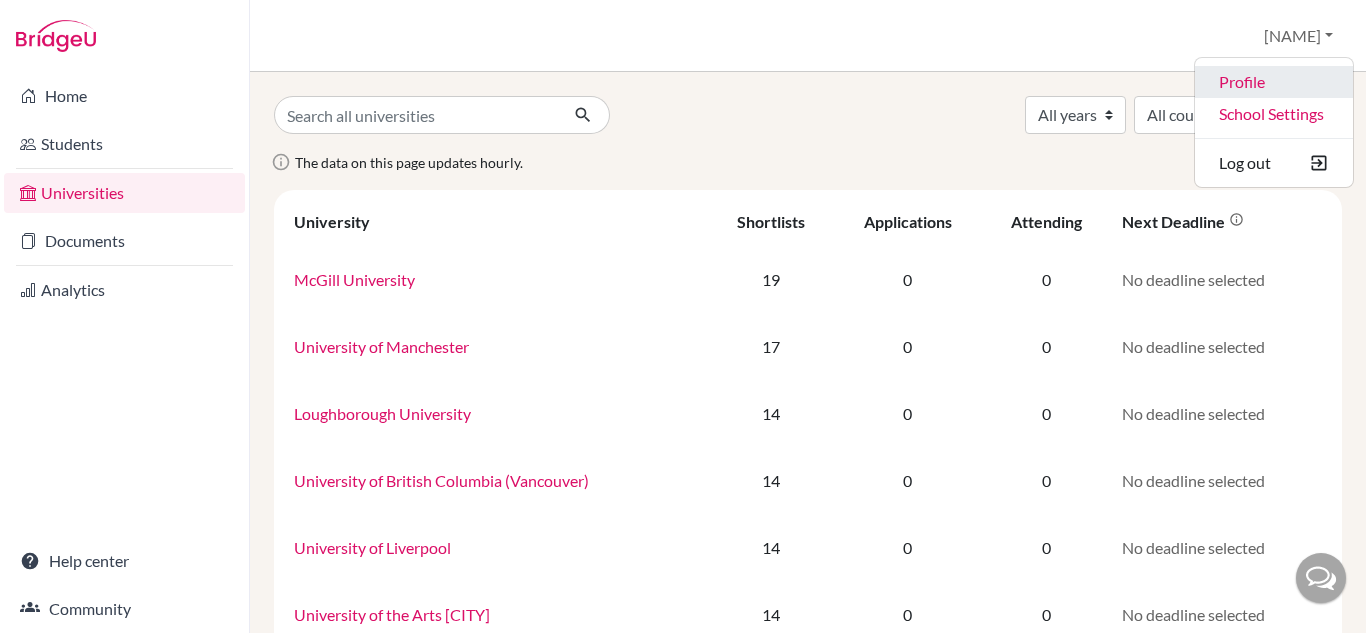 click on "Profile" at bounding box center [1274, 82] 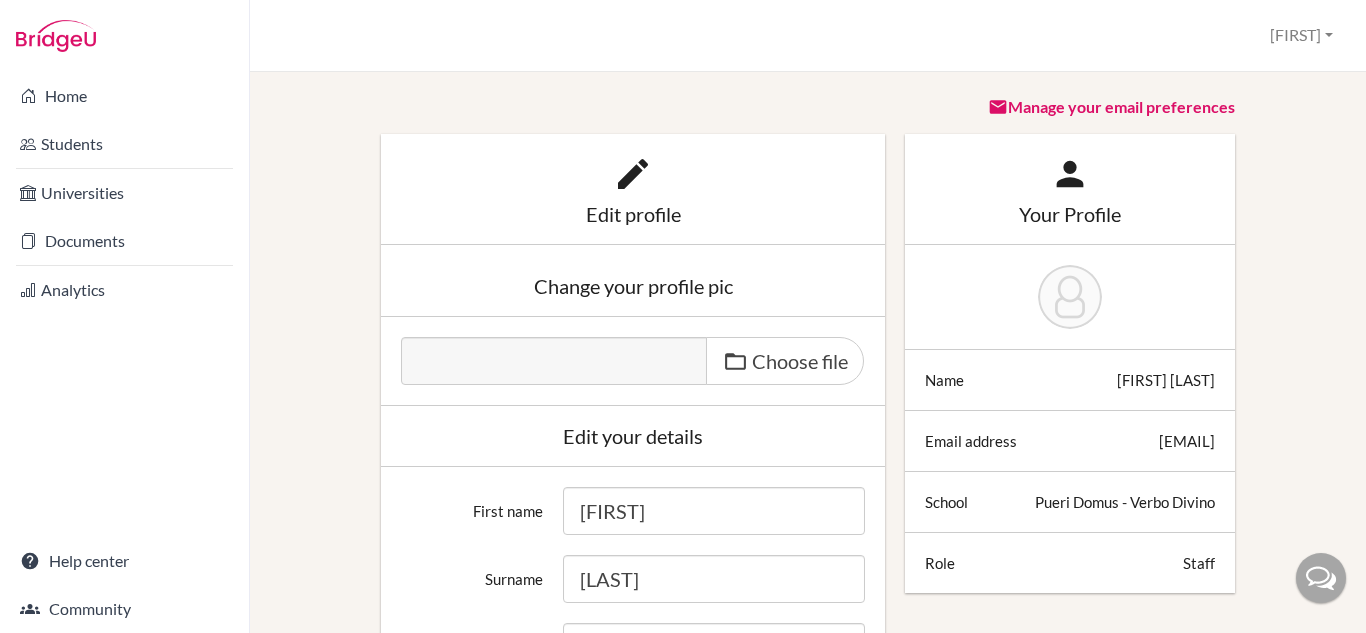 scroll, scrollTop: 0, scrollLeft: 0, axis: both 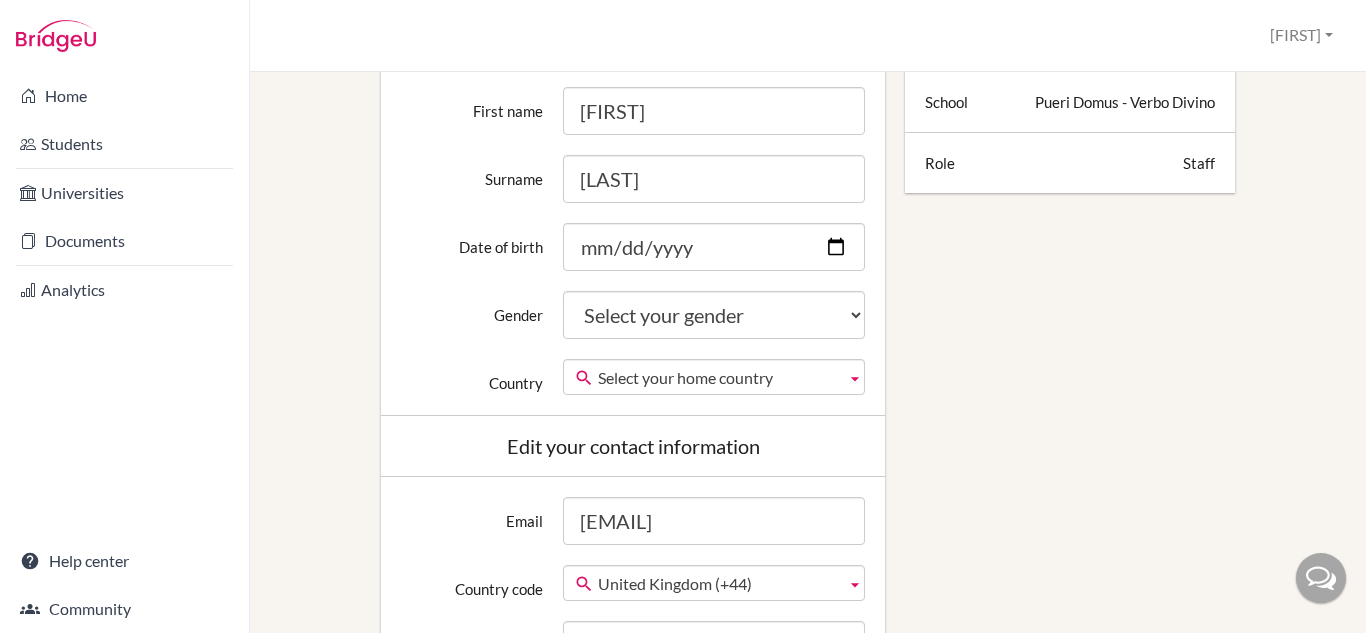 drag, startPoint x: 568, startPoint y: 218, endPoint x: 574, endPoint y: 227, distance: 10.816654 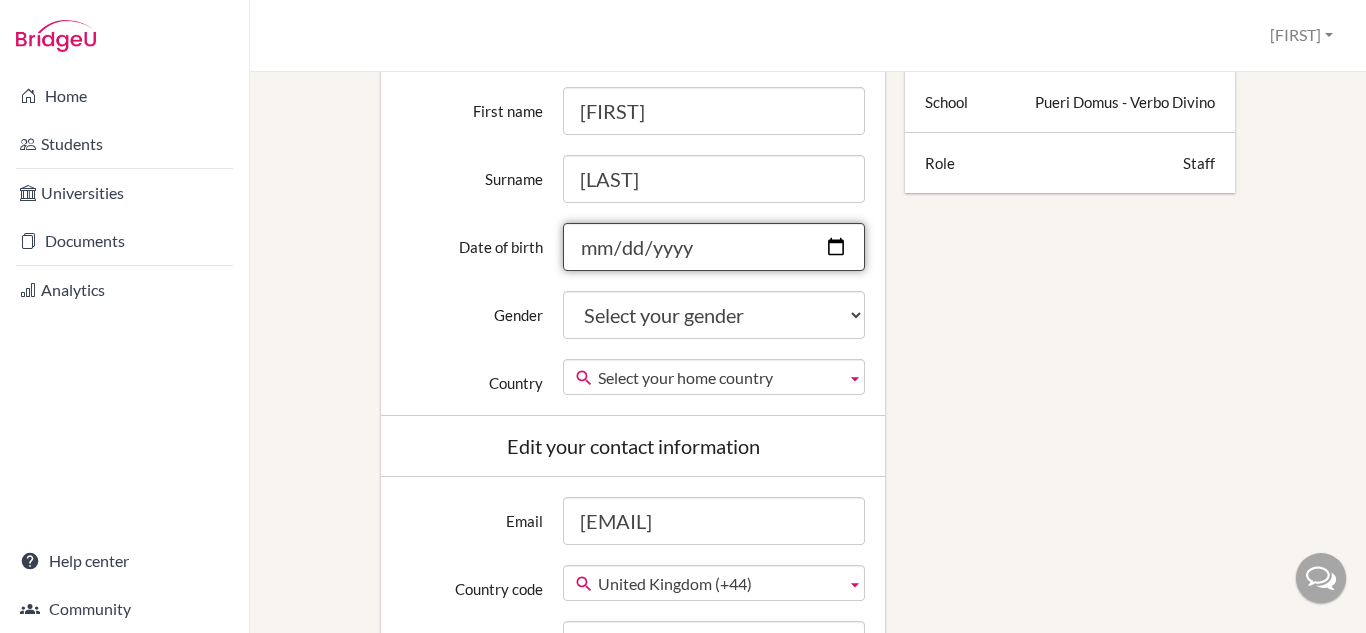 click on "Date of birth" at bounding box center (714, 247) 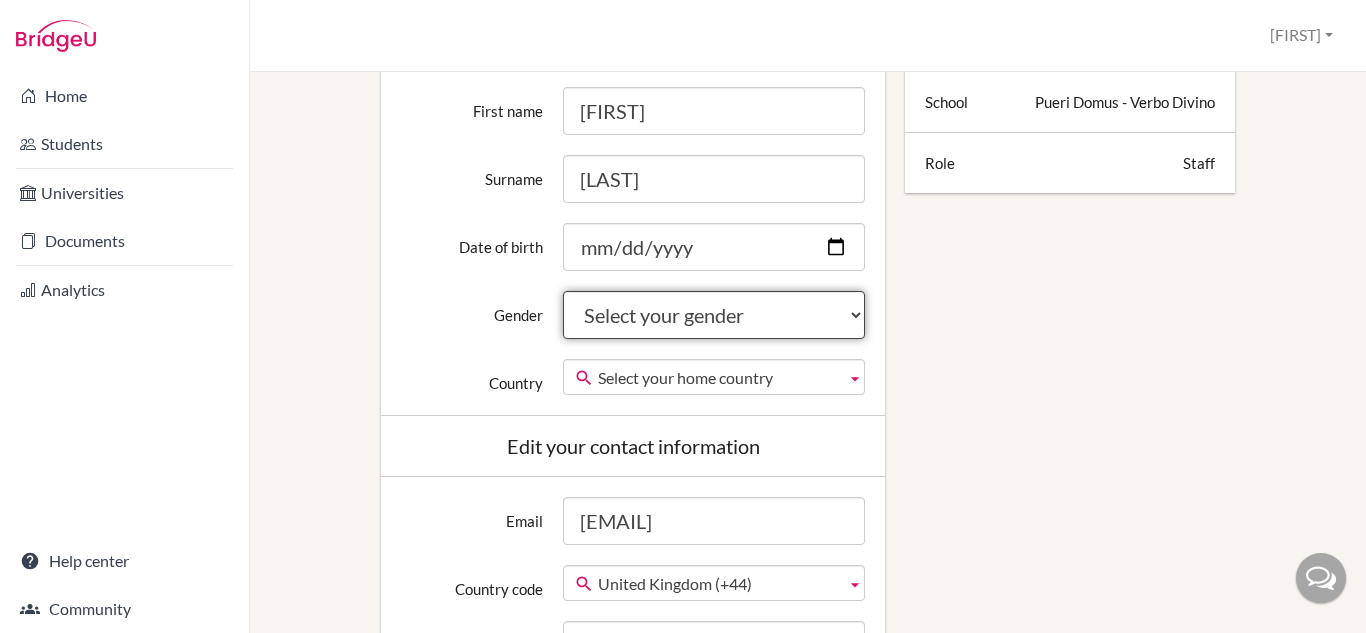 click on "Select your gender
Female
Male
Neither" at bounding box center (714, 315) 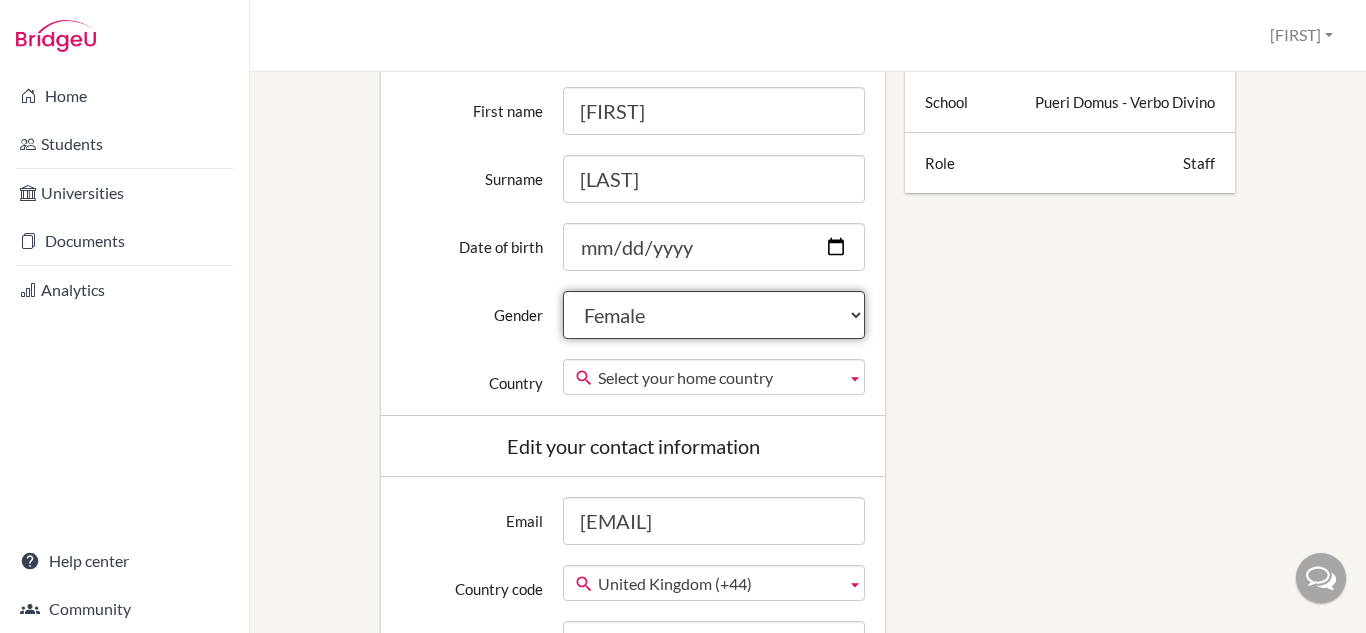 click on "Select your gender
Female
Male
Neither" at bounding box center [714, 315] 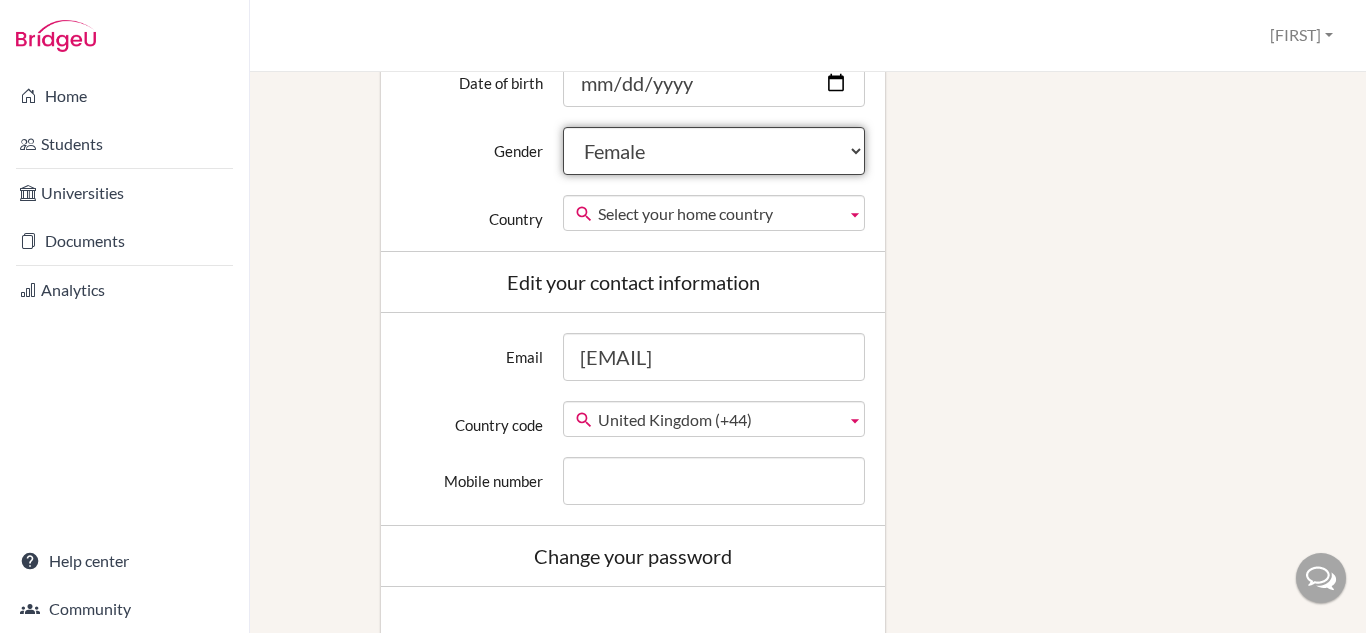 scroll, scrollTop: 600, scrollLeft: 0, axis: vertical 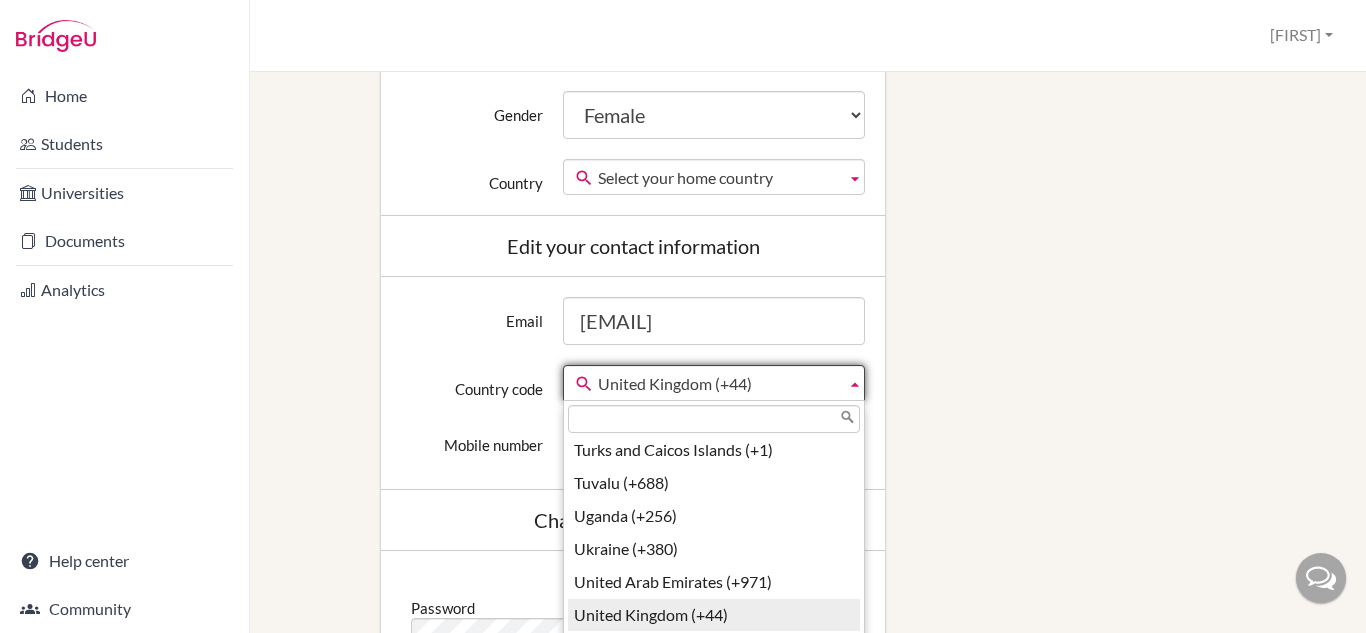 click on "United Kingdom (+44)" at bounding box center (718, 384) 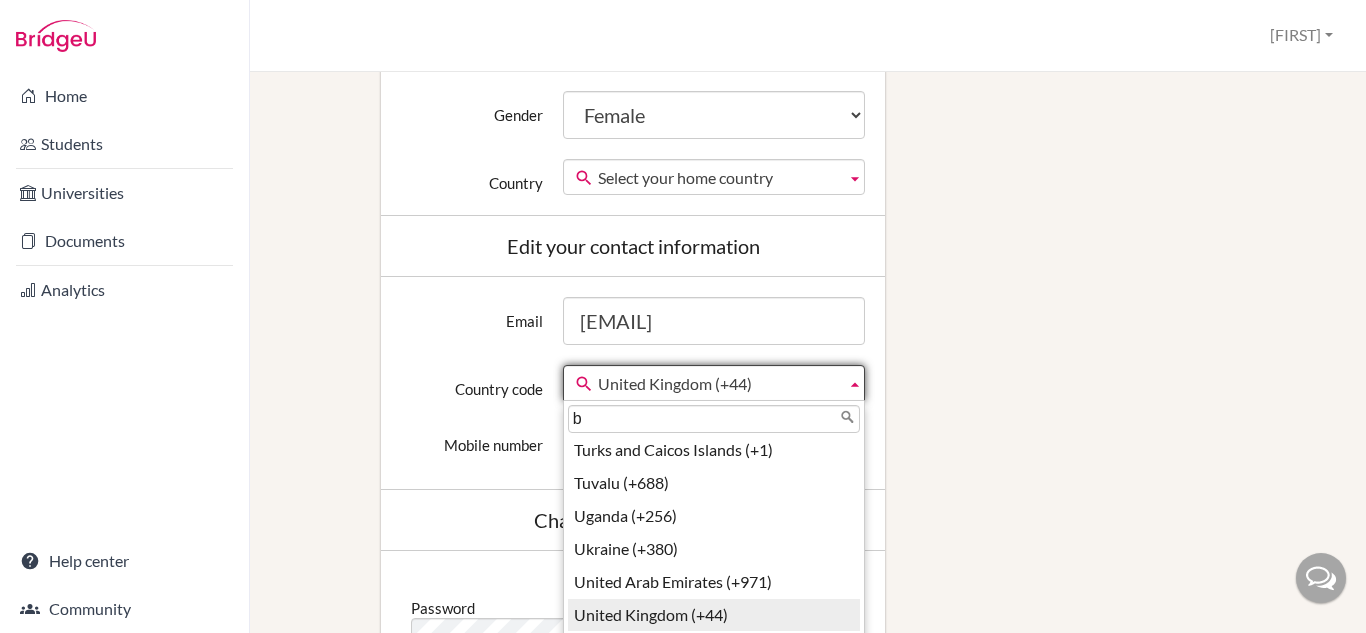 scroll, scrollTop: 0, scrollLeft: 0, axis: both 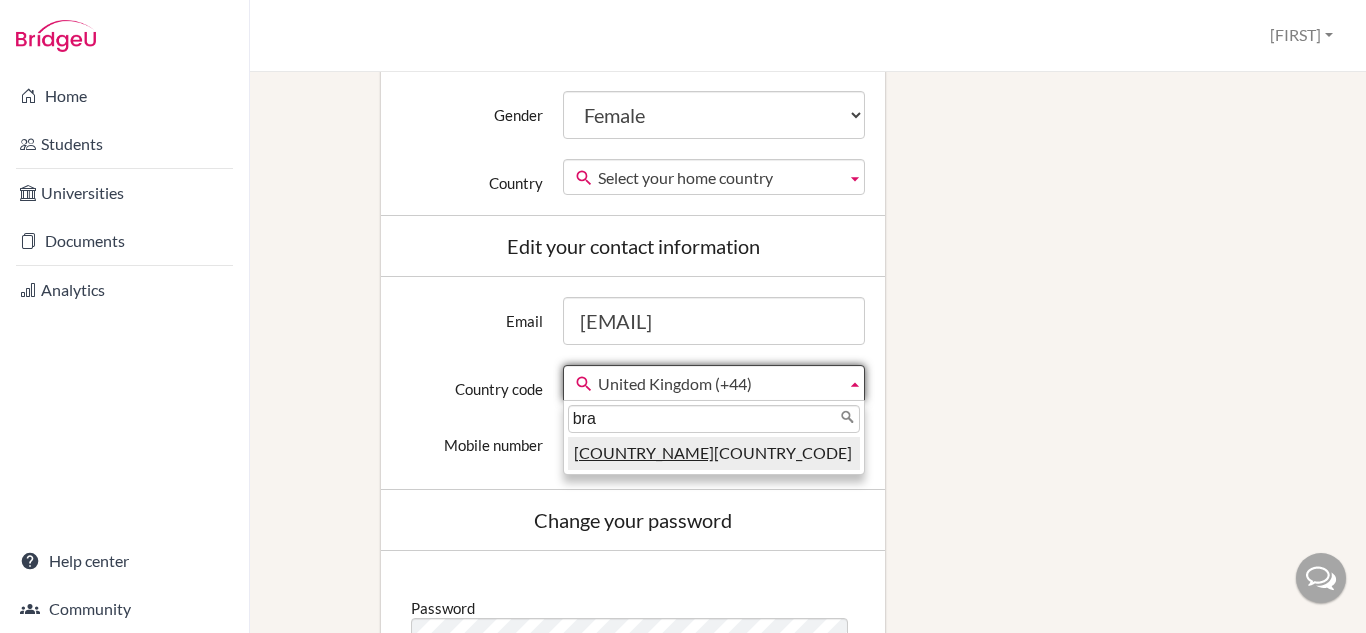 type on "bra" 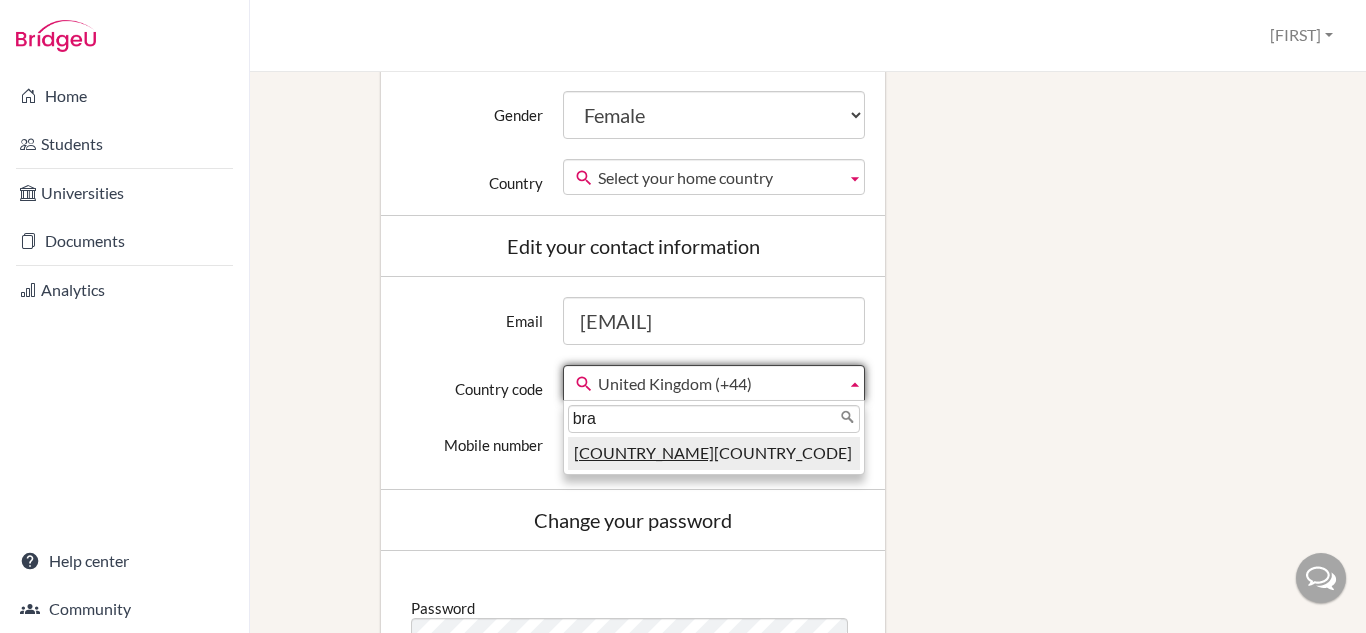 click on "Bra zil (+55)" at bounding box center [714, 453] 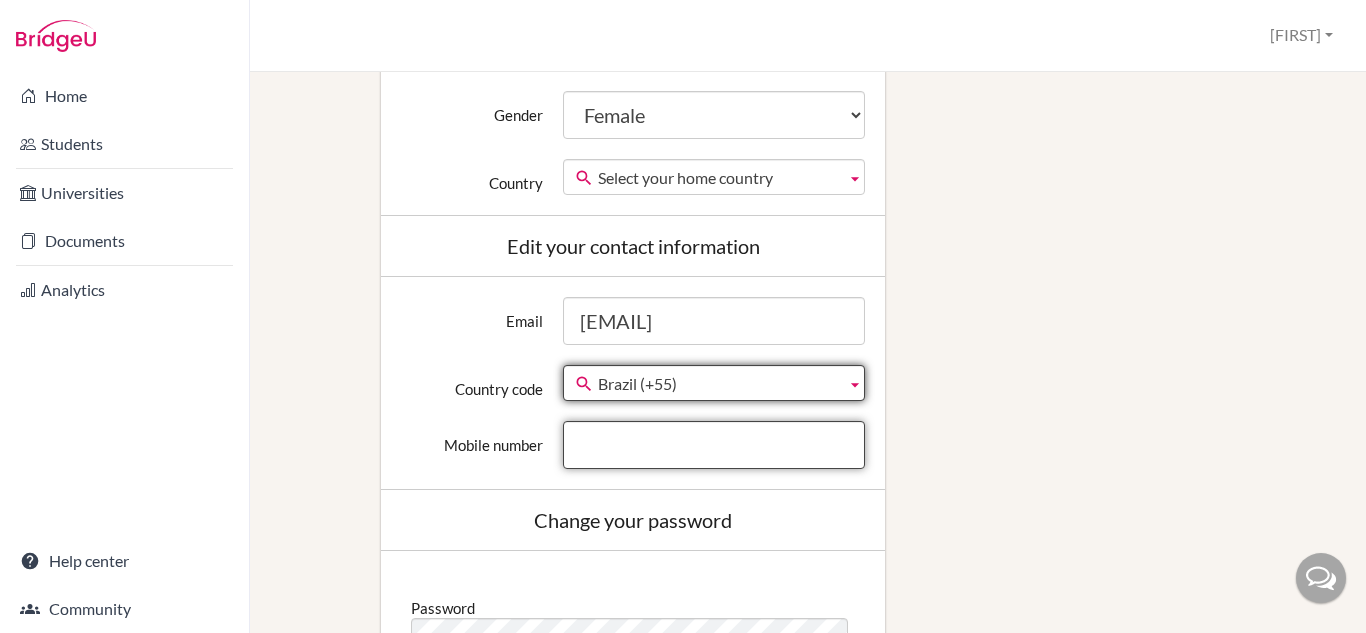 click on "Mobile number" at bounding box center (714, 445) 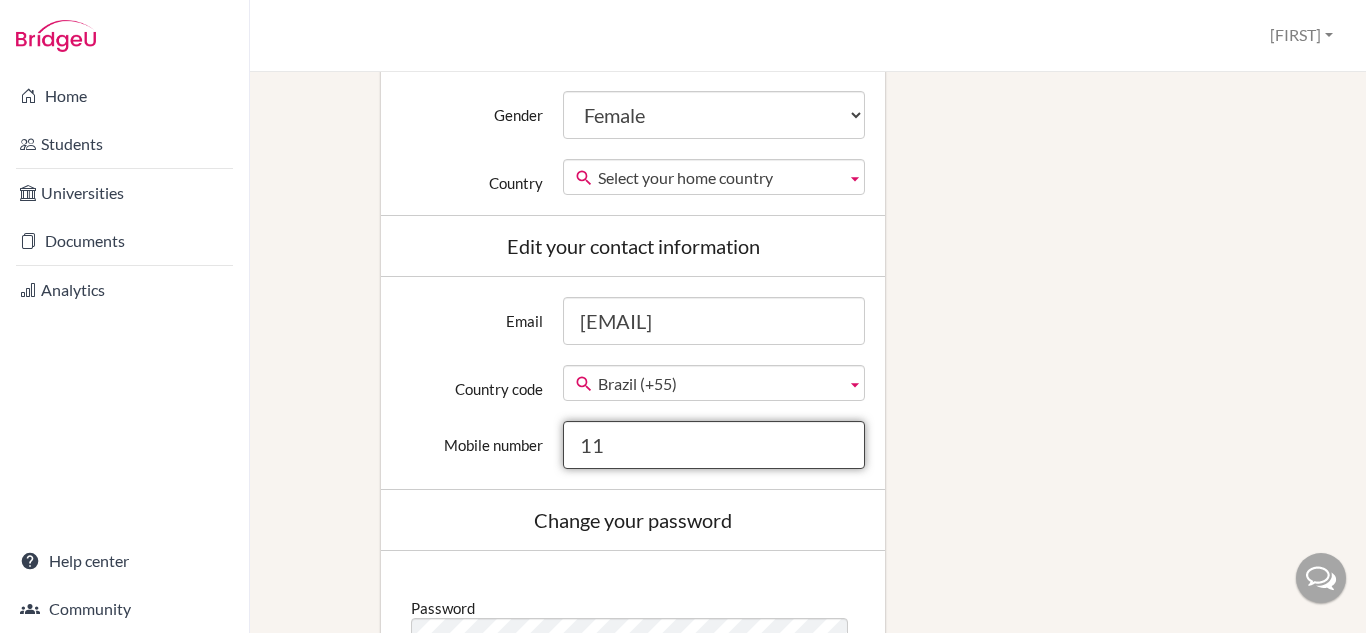 type on "1" 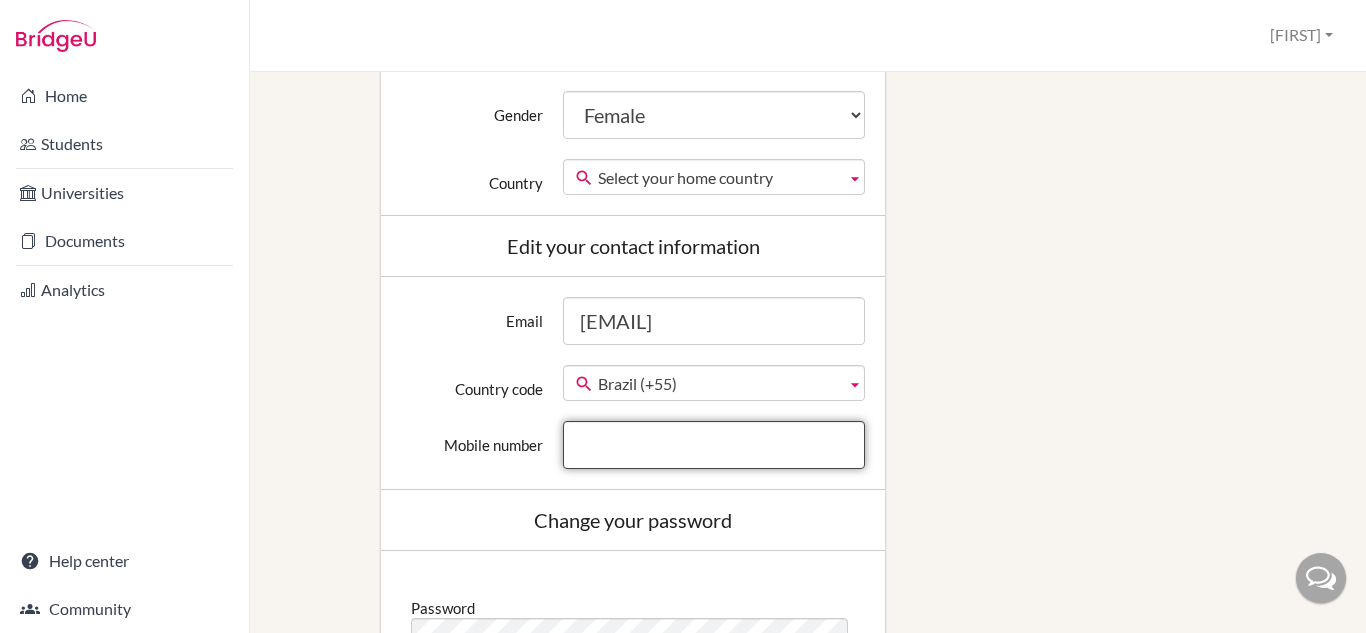 paste on "+55 11 93248-721" 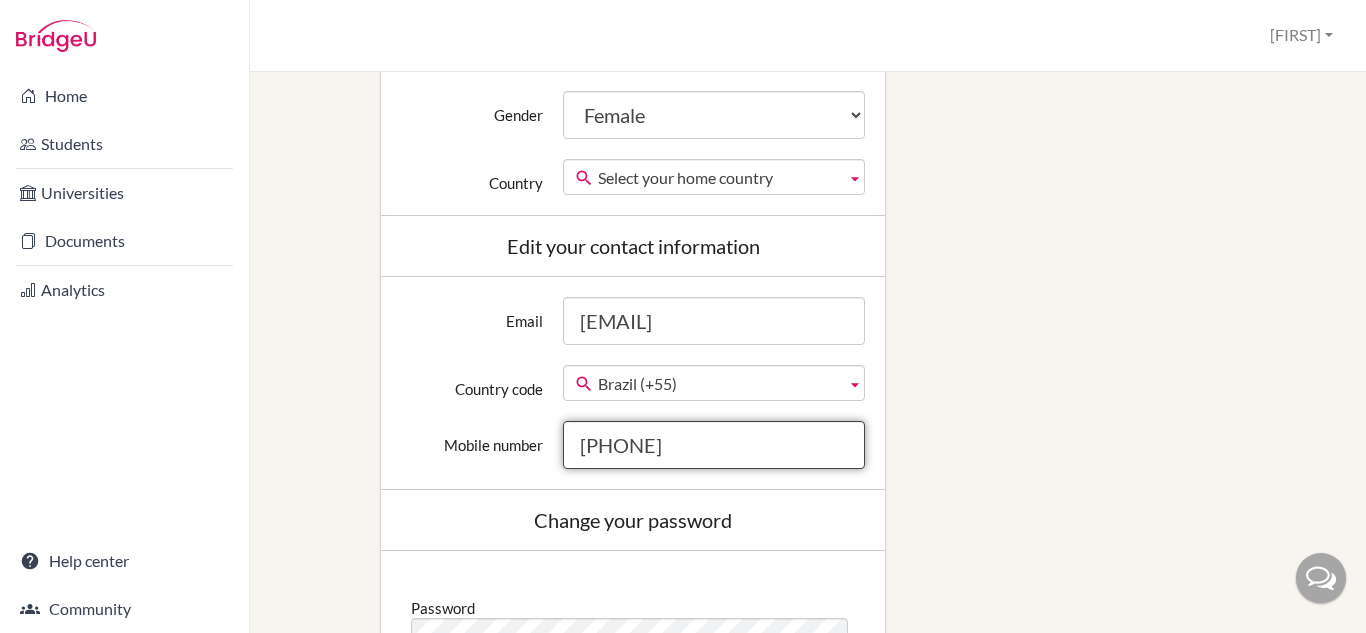 drag, startPoint x: 609, startPoint y: 452, endPoint x: 409, endPoint y: 453, distance: 200.0025 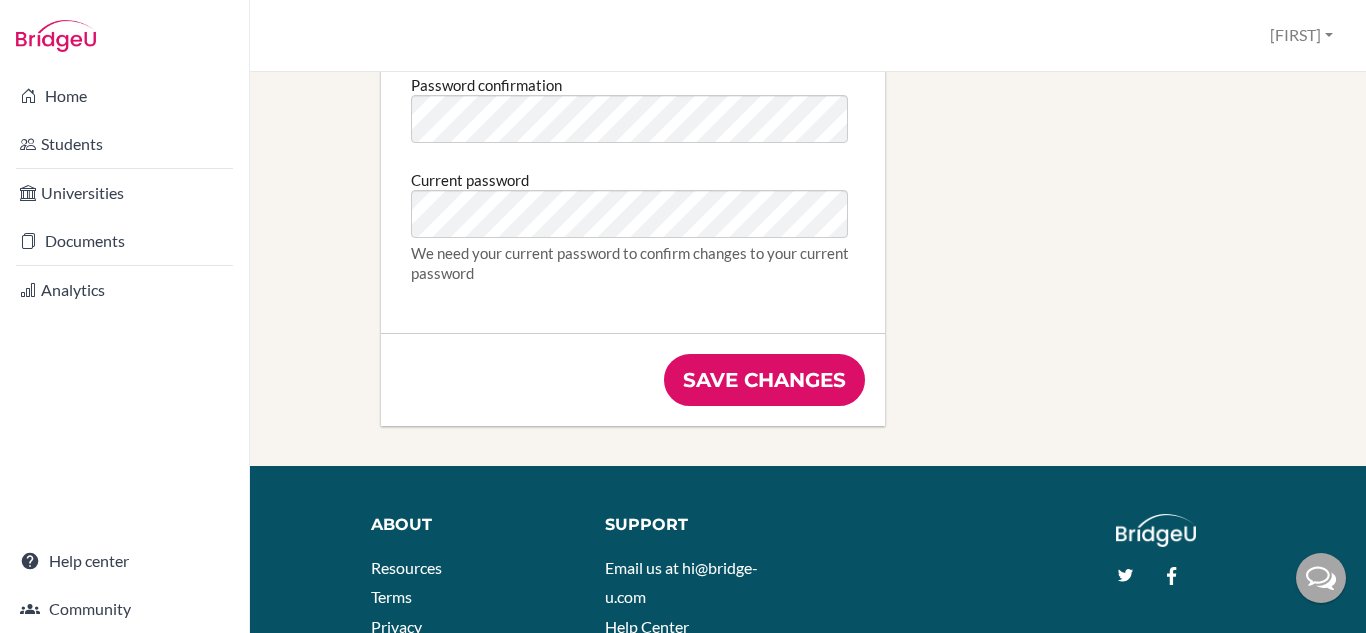 scroll, scrollTop: 1300, scrollLeft: 0, axis: vertical 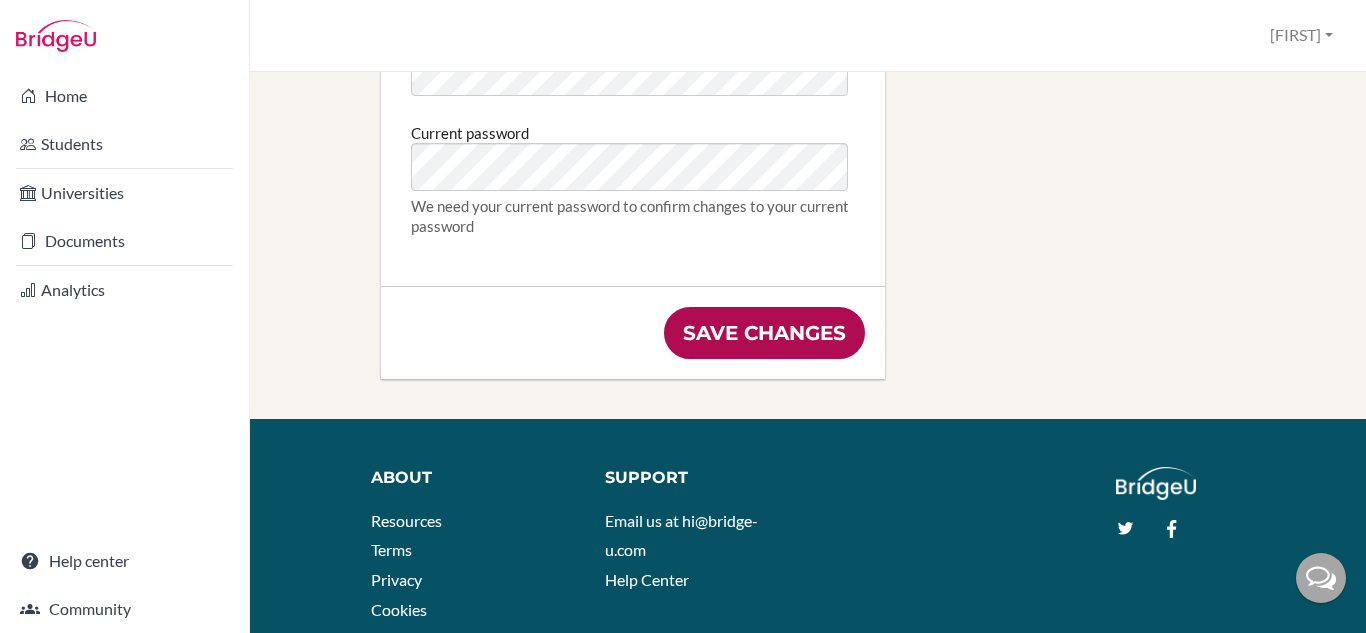 type on "11 93248-721" 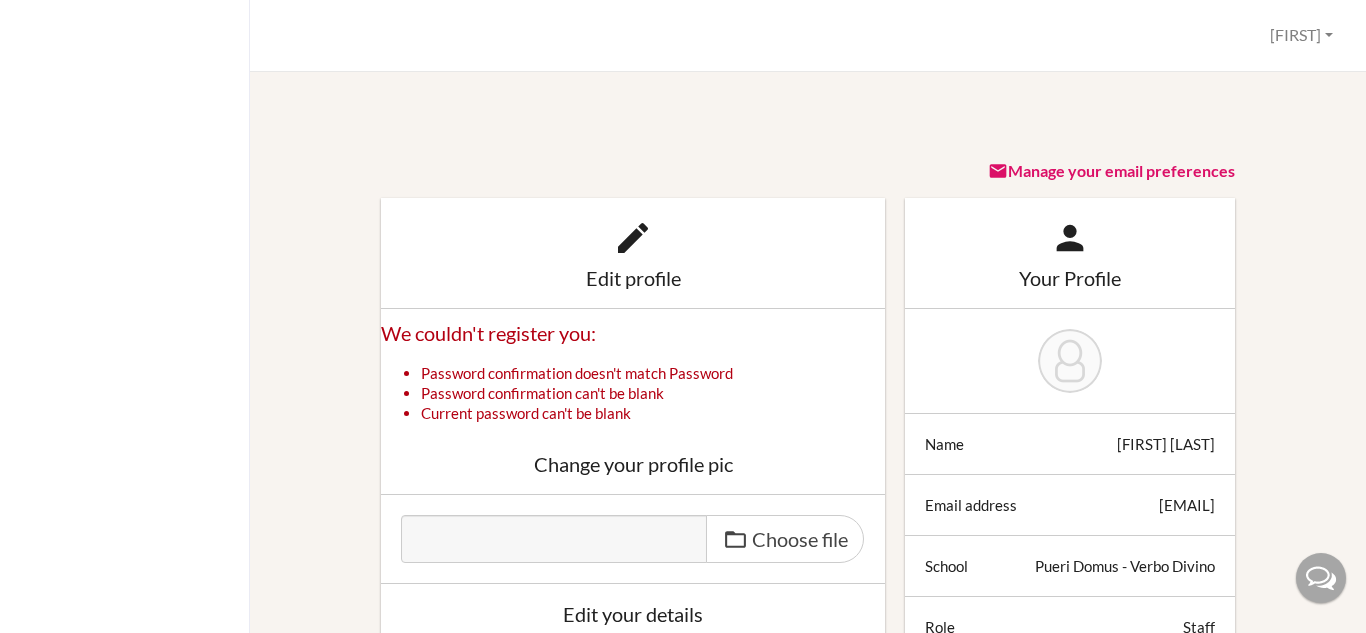 scroll, scrollTop: 0, scrollLeft: 0, axis: both 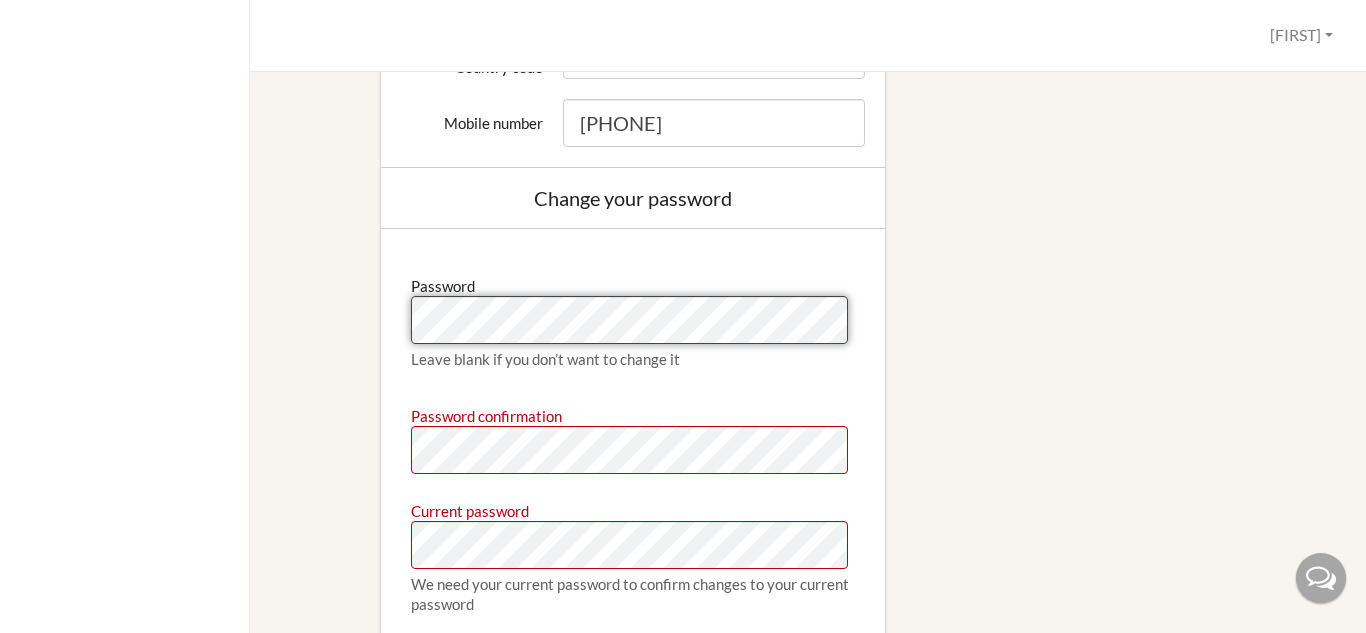 click on "Edit profile
We couldn't register you:
Password confirmation doesn't match Password
Password confirmation can't be blank
Current password can't be blank
Change your profile pic
Choose file
Edit your details
First name
Fernanda
Surname
CARDOSO DE OLIVEIRA
Date of birth
1994-12-14
Gender
Female
Male
Neither
Country
Select your home country
Afghanistan
Åland Islands
Albania
Algeria
American Samoa
Andorre
Angola
Anguilla
Antarctica
Antigua and Barbuda
Argentina
Armenia
Aruba
Australia
Austria
Azerbaijan
Bahamas
Bahrain
Bangladesh
Barbados
Belarus
Belgium
Belize
Benin
Bermuda
Bhutan
Bolivia
Bonaire, Sint Eustatius and Saba
Bosnia and Herzegovina
Botswana
Bouvet Island
Brazil
British Indian Ocean Territory
British Virgin Islands
Brunei
Bulgaria
Burkina Faso
Burundi" at bounding box center [808, -53] 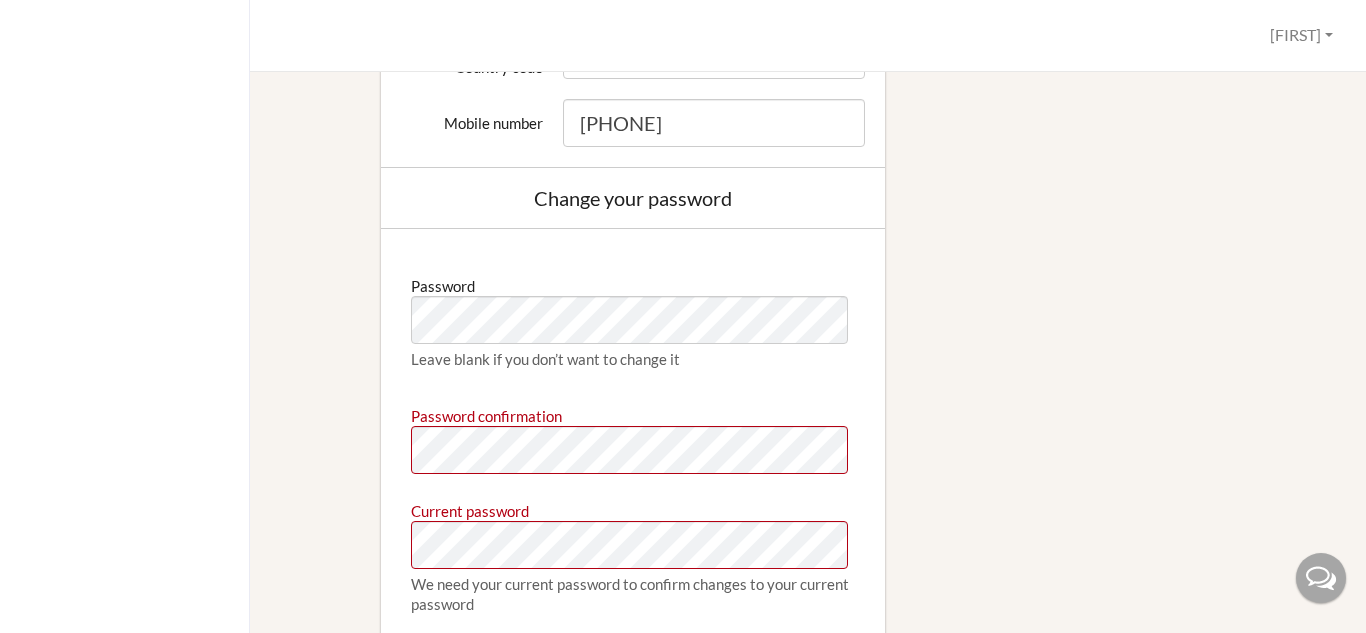 click on "Edit profile
We couldn't register you:
Password confirmation doesn't match Password
Password confirmation can't be blank
Current password can't be blank
Change your profile pic
Choose file
Edit your details
First name
Fernanda
Surname
CARDOSO DE OLIVEIRA
Date of birth
1994-12-14
Gender
Female
Male
Neither
Country
Select your home country
Afghanistan
Åland Islands
Albania
Algeria
American Samoa
Andorre
Angola
Anguilla
Antarctica
Antigua and Barbuda
Argentina
Armenia
Aruba
Australia
Austria
Azerbaijan
Bahamas
Bahrain
Bangladesh
Barbados
Belarus
Belgium
Belize
Benin
Bermuda
Bhutan
Bolivia
Bonaire, Sint Eustatius and Saba
Bosnia and Herzegovina
Botswana
Bouvet Island
Brazil
British Indian Ocean Territory
British Virgin Islands
Brunei
Bulgaria
Burkina Faso
Burundi" at bounding box center (808, -53) 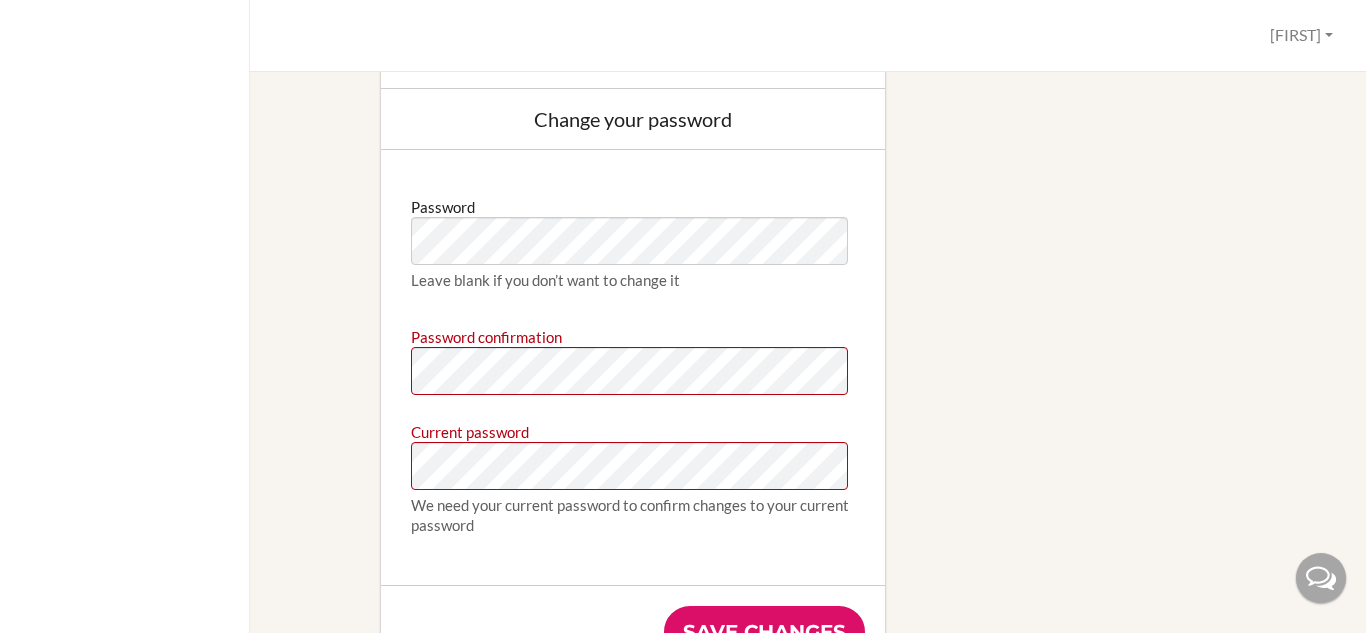 scroll, scrollTop: 1300, scrollLeft: 0, axis: vertical 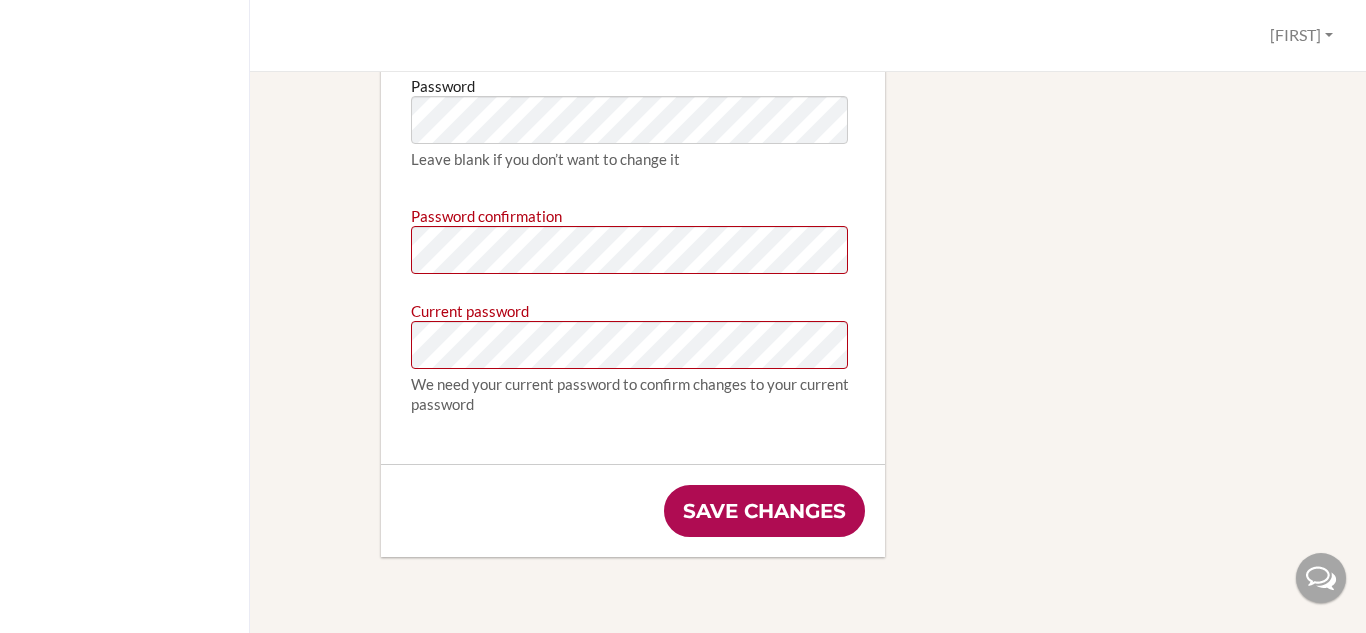 click on "Save changes" at bounding box center (764, 511) 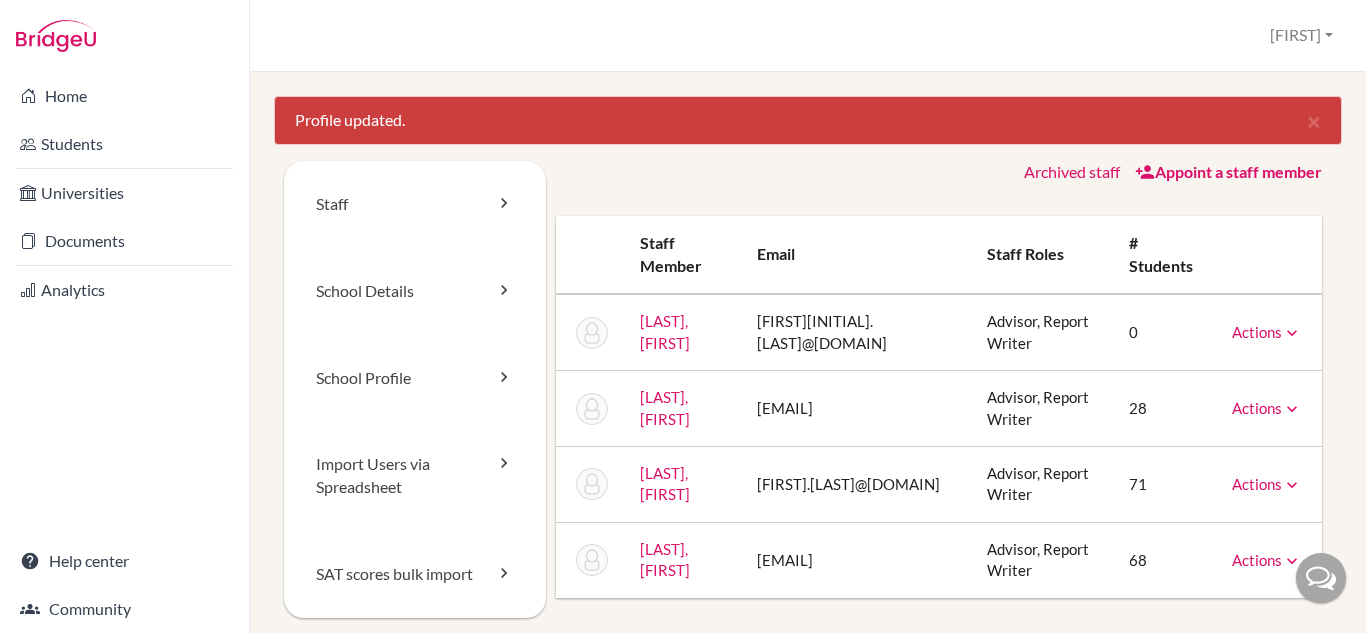 scroll, scrollTop: 0, scrollLeft: 0, axis: both 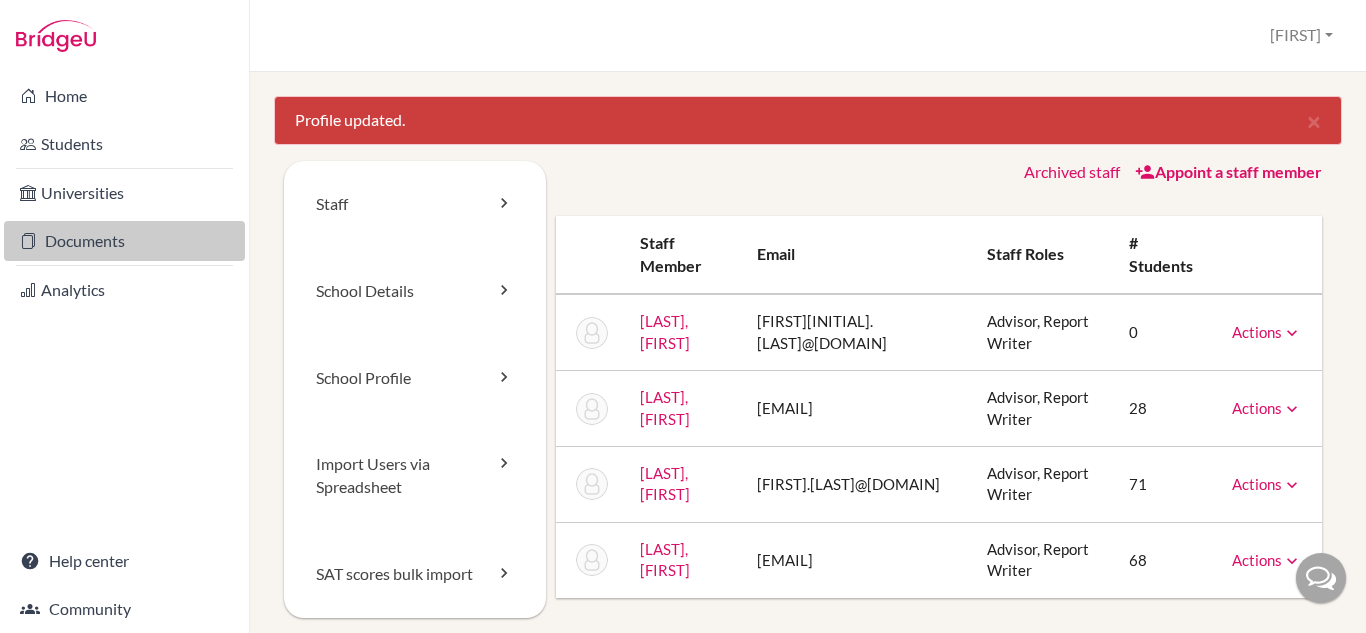 click on "Documents" at bounding box center (124, 241) 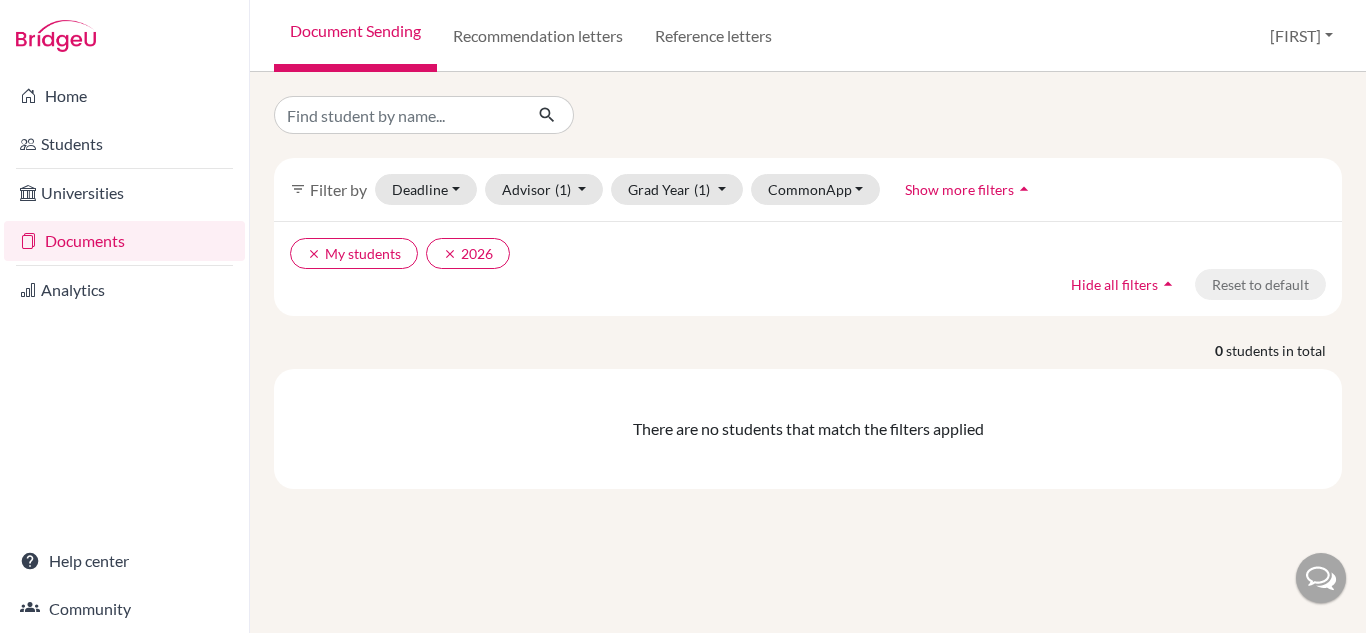 scroll, scrollTop: 0, scrollLeft: 0, axis: both 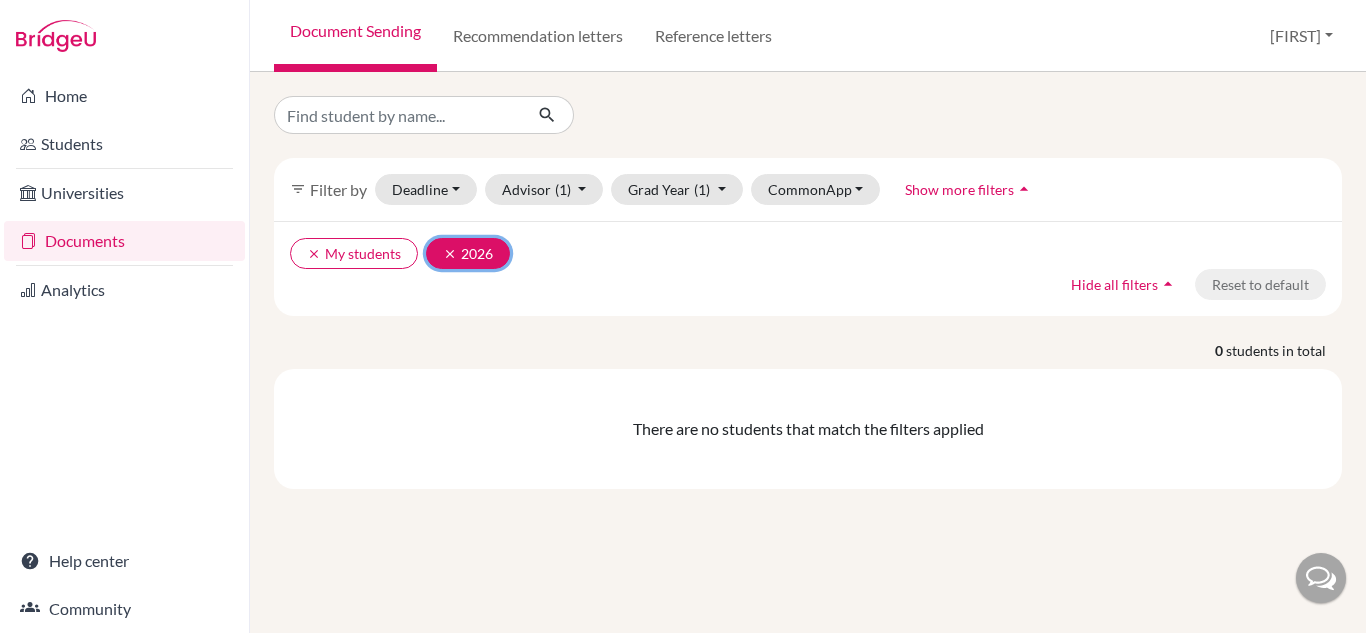 click on "clear" at bounding box center (450, 254) 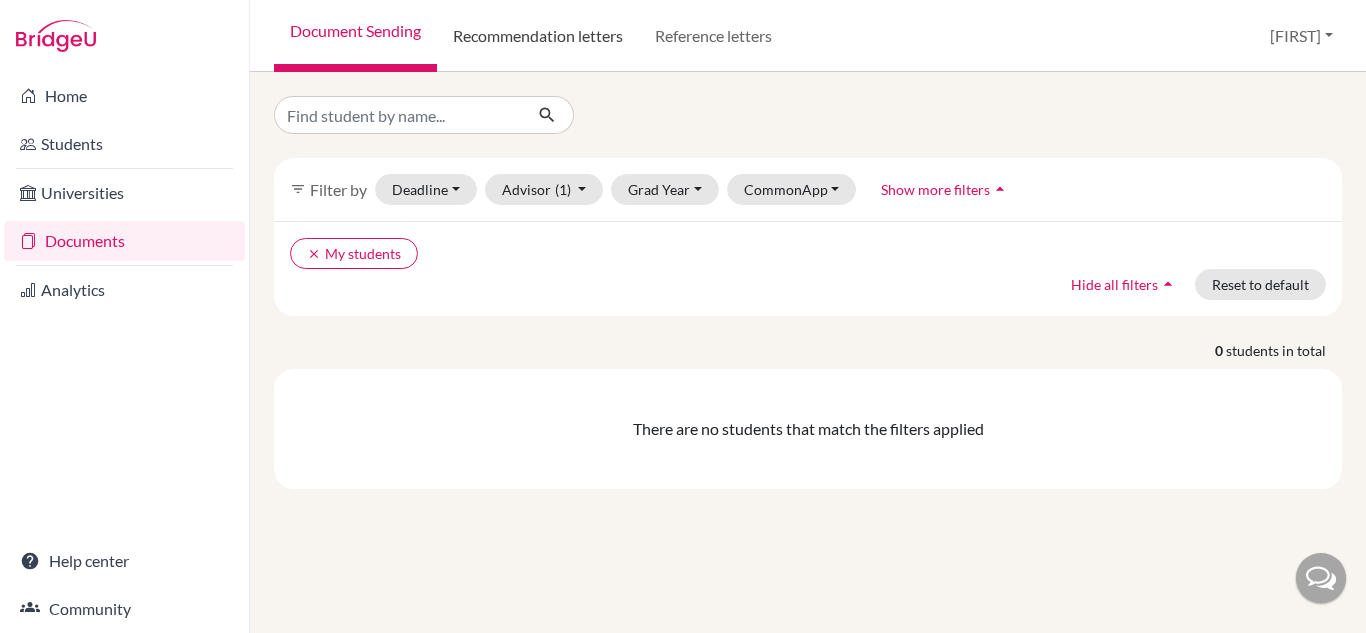 click on "Recommendation letters" at bounding box center (538, 36) 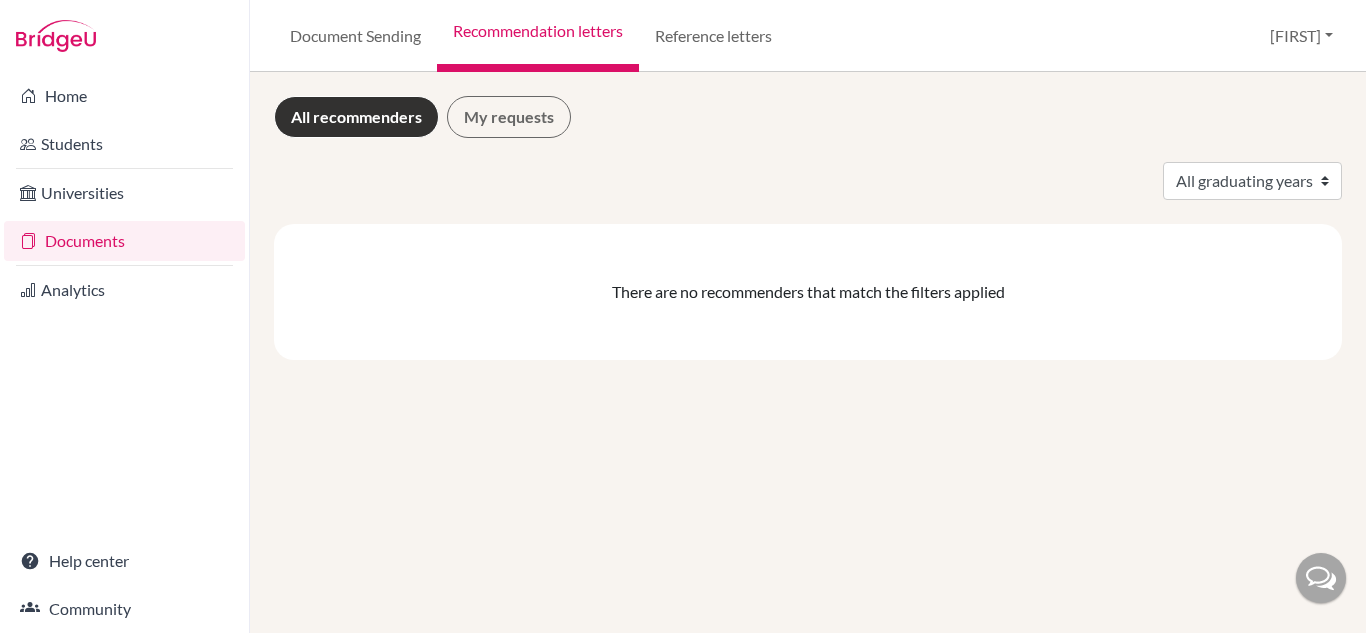 scroll, scrollTop: 0, scrollLeft: 0, axis: both 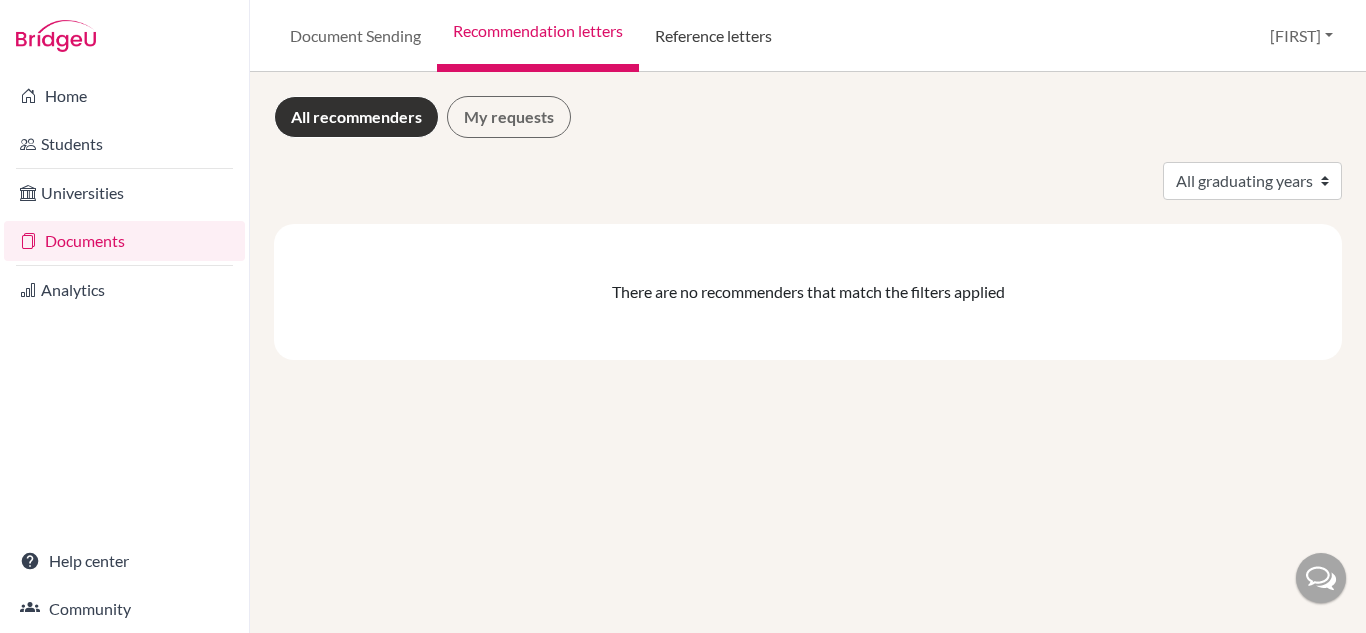 click on "Reference letters" at bounding box center [713, 36] 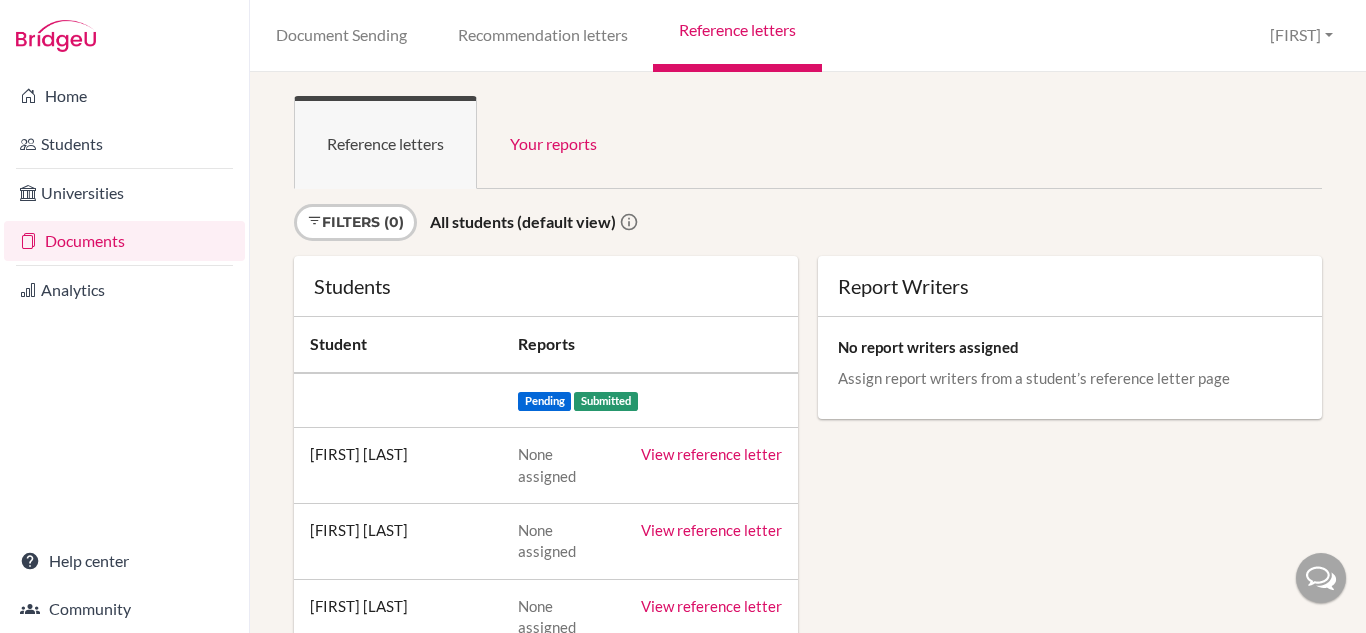 scroll, scrollTop: 0, scrollLeft: 0, axis: both 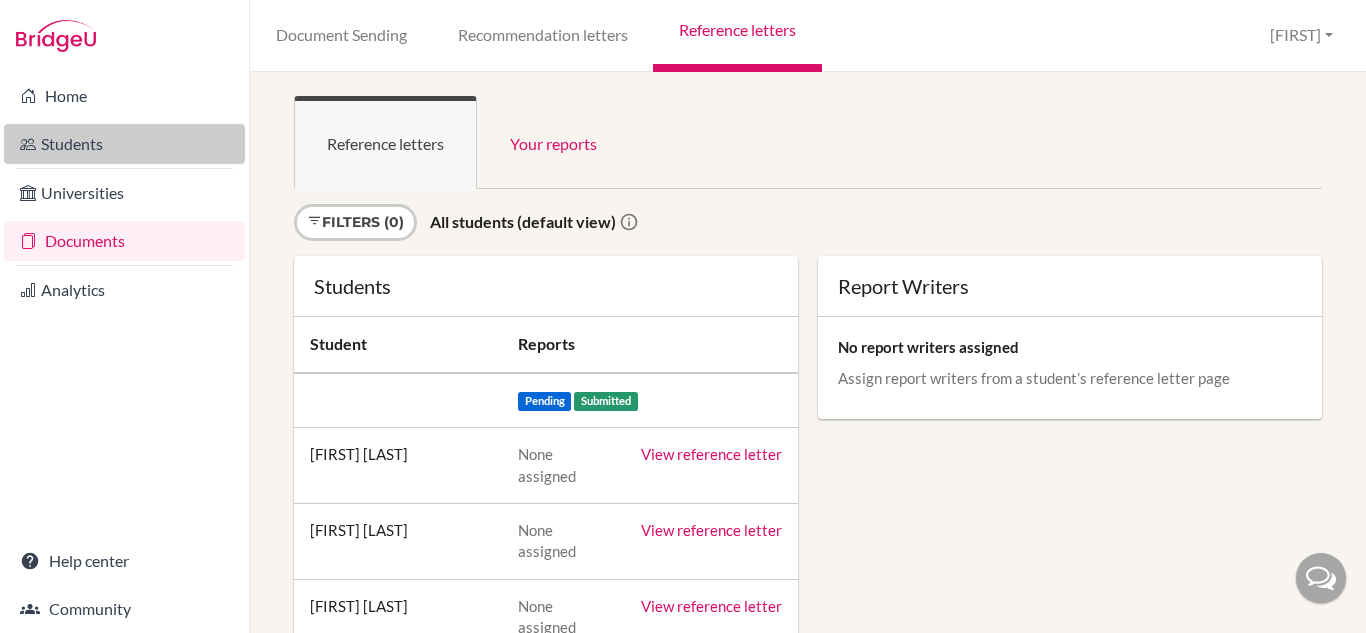 click on "Students" at bounding box center (124, 144) 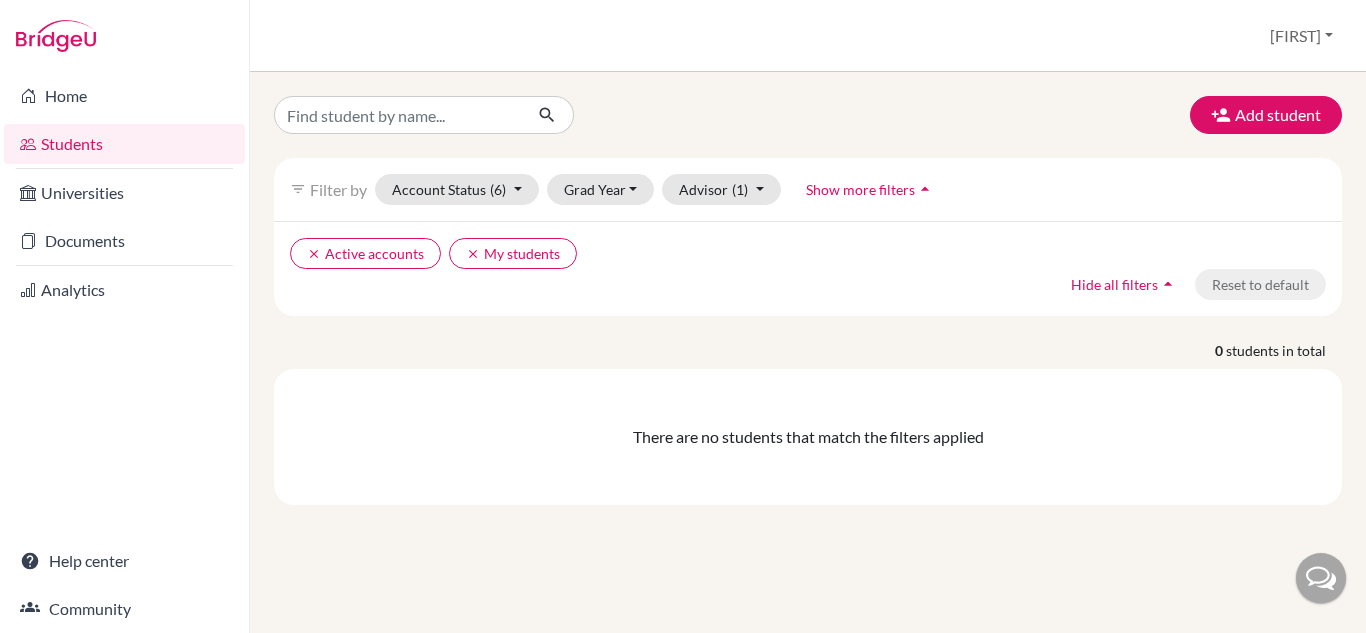 scroll, scrollTop: 0, scrollLeft: 0, axis: both 